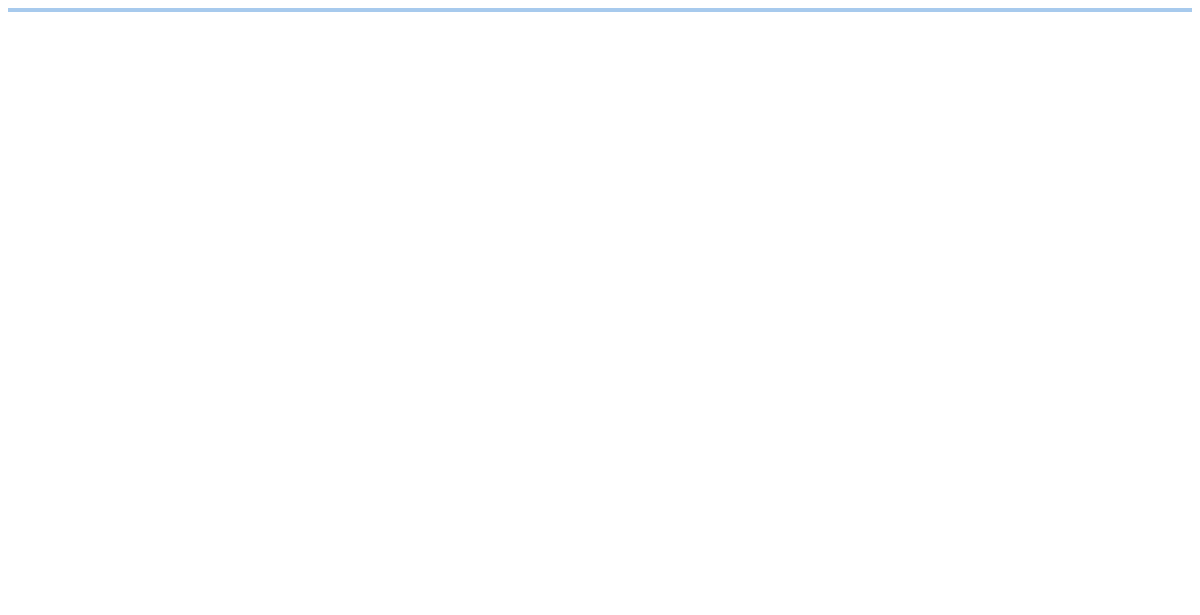 scroll, scrollTop: 0, scrollLeft: 0, axis: both 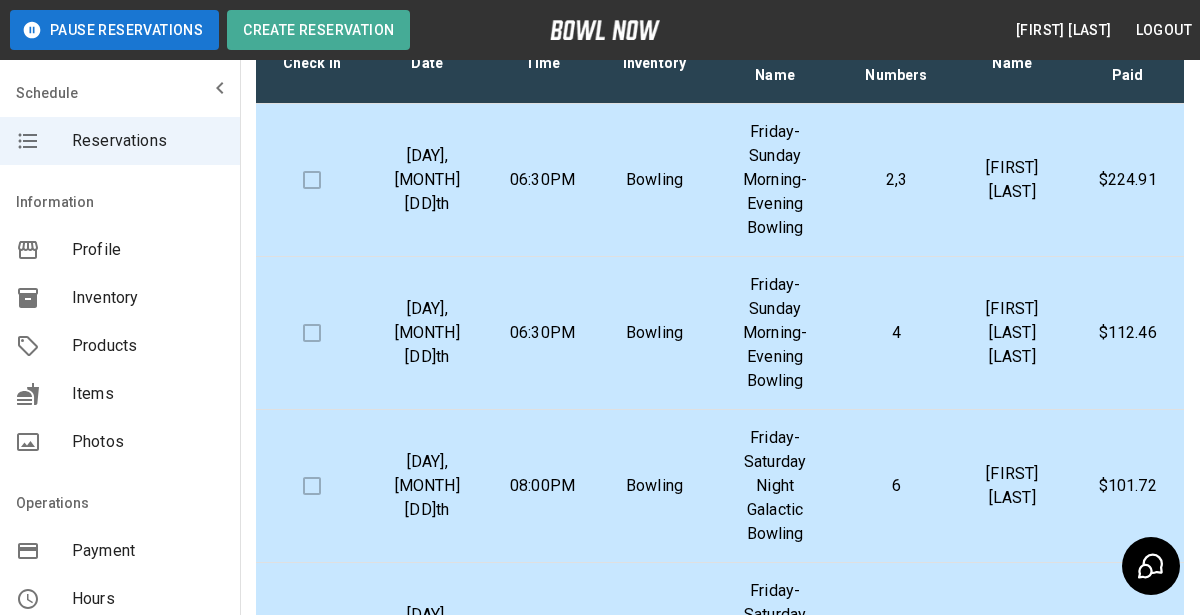 click on "[FIRST] [LAST] [LAST]" at bounding box center (1012, 333) 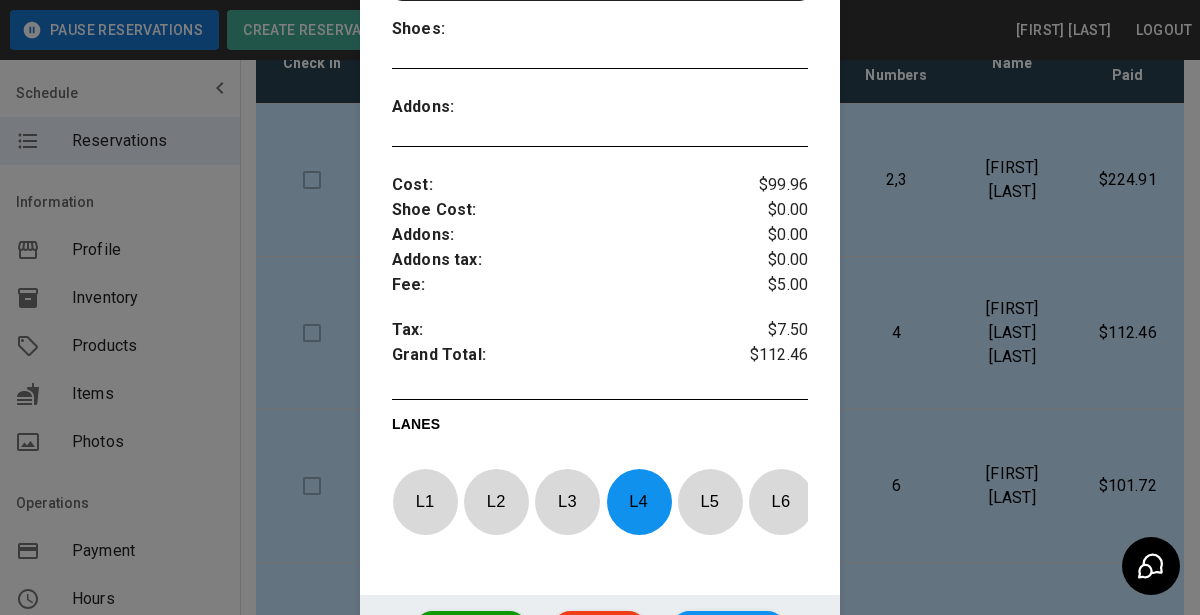 scroll, scrollTop: 598, scrollLeft: 0, axis: vertical 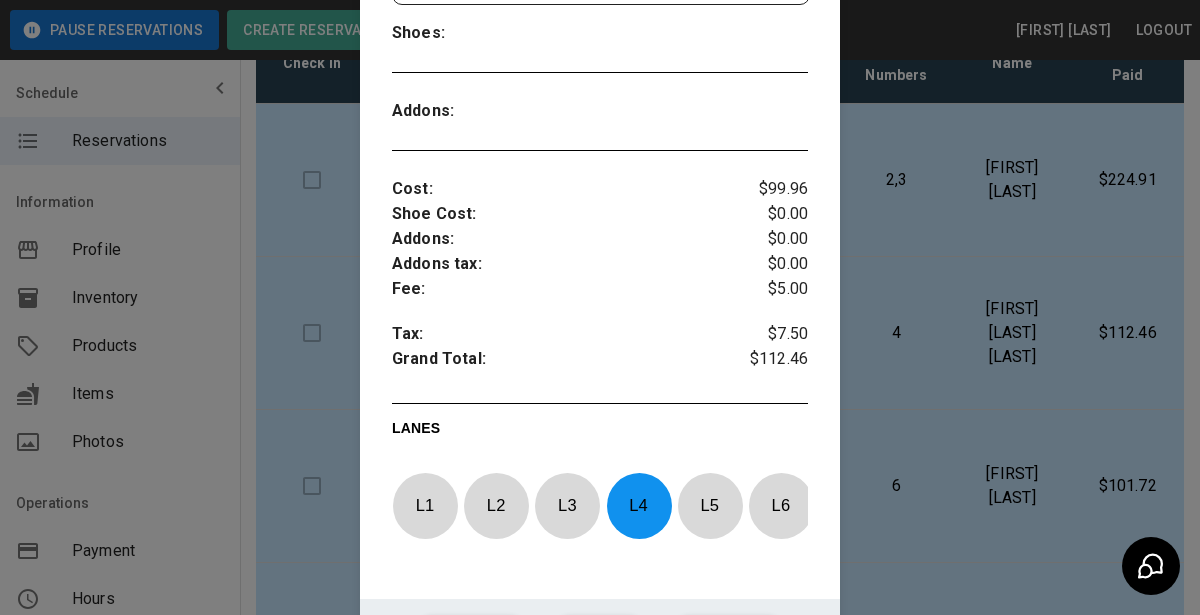 click at bounding box center (600, 307) 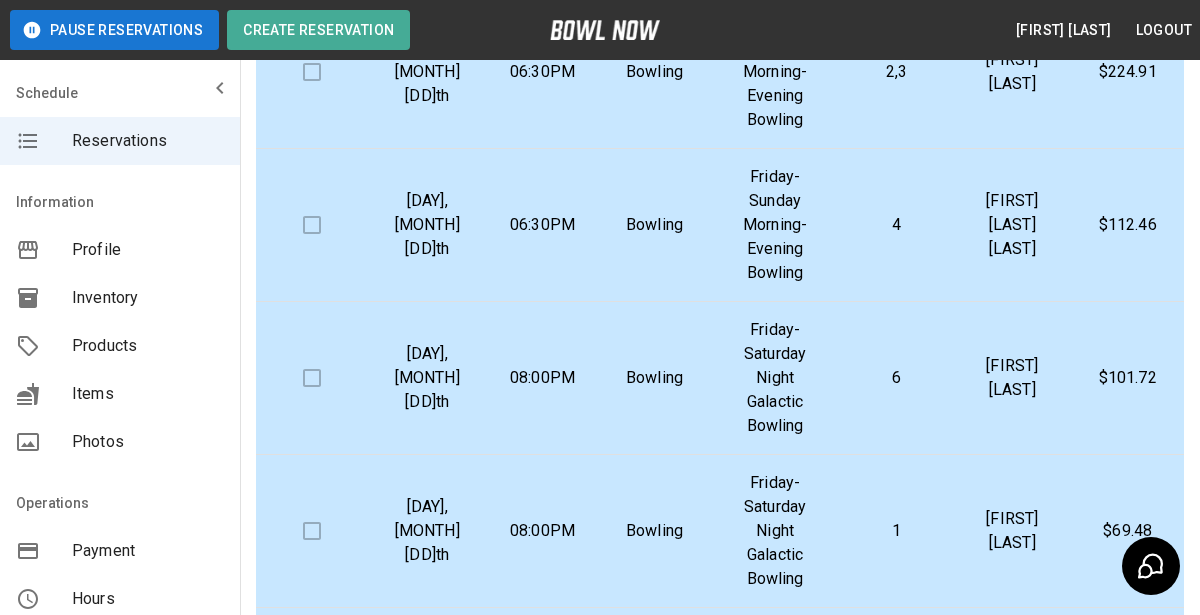 scroll, scrollTop: 0, scrollLeft: 0, axis: both 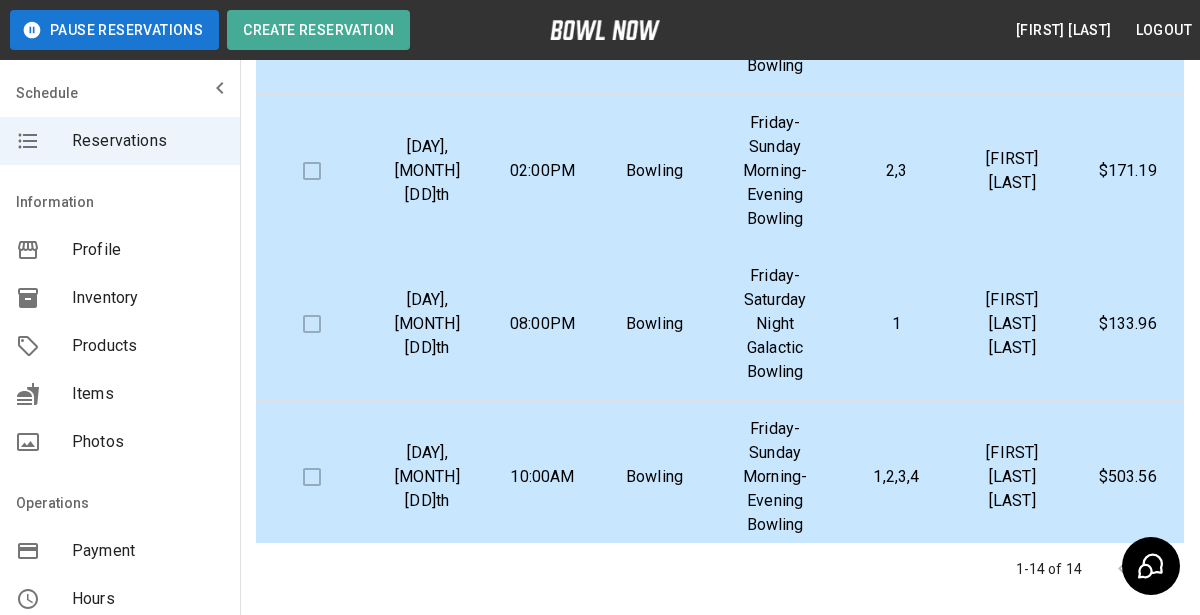 click on "Friday-Sunday Morning-Evening Bowling" at bounding box center (774, 171) 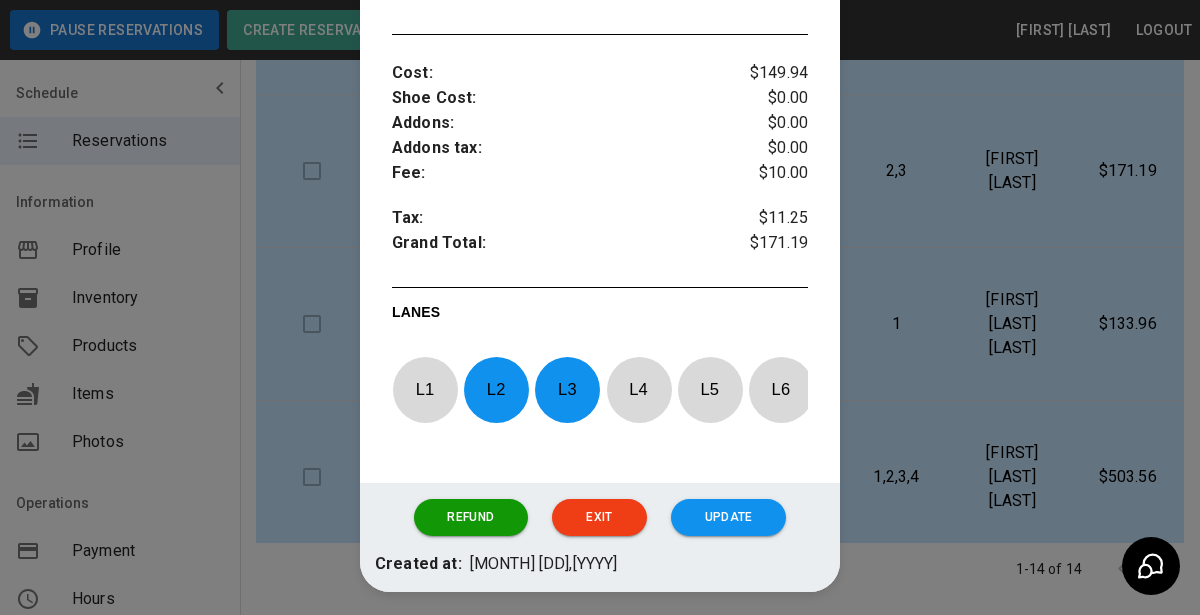 scroll, scrollTop: 718, scrollLeft: 0, axis: vertical 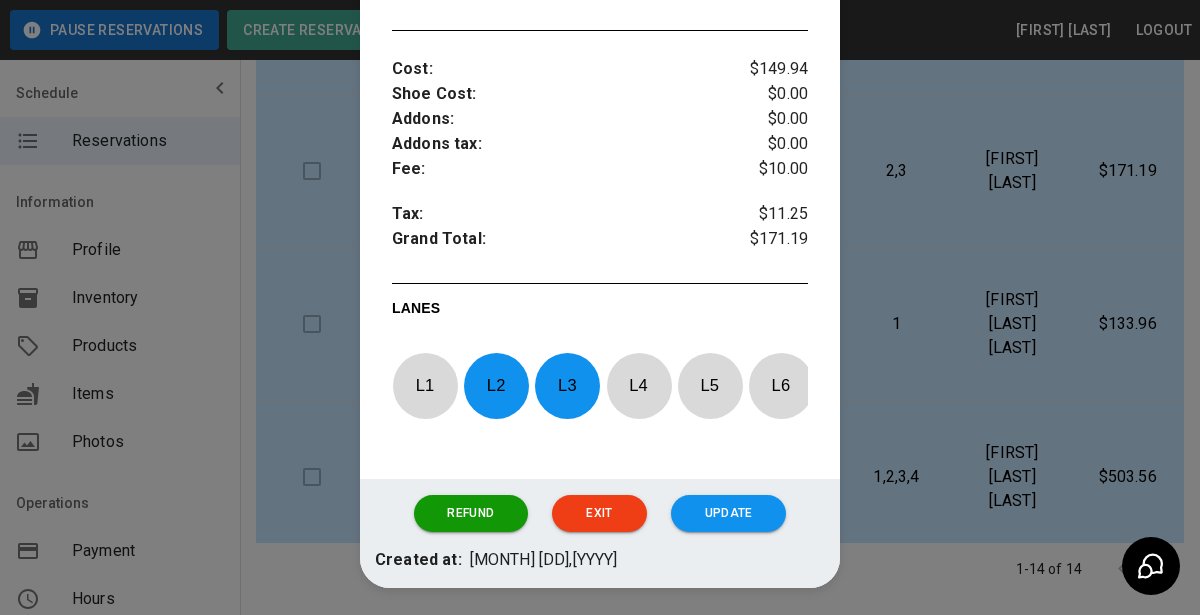 click at bounding box center [600, 307] 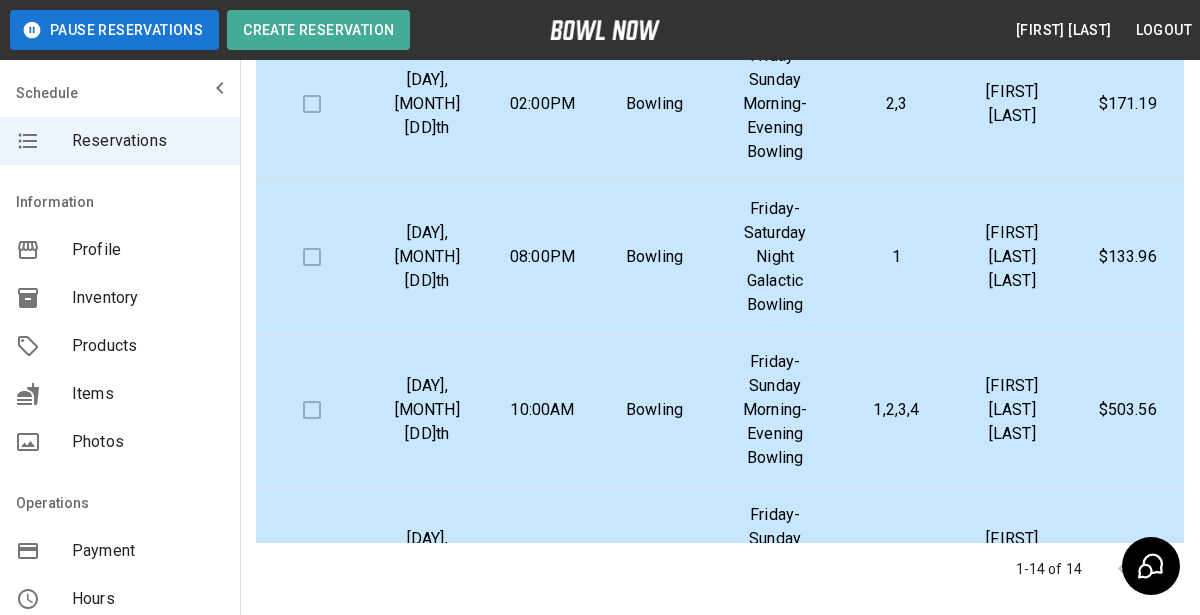 scroll, scrollTop: 473, scrollLeft: 0, axis: vertical 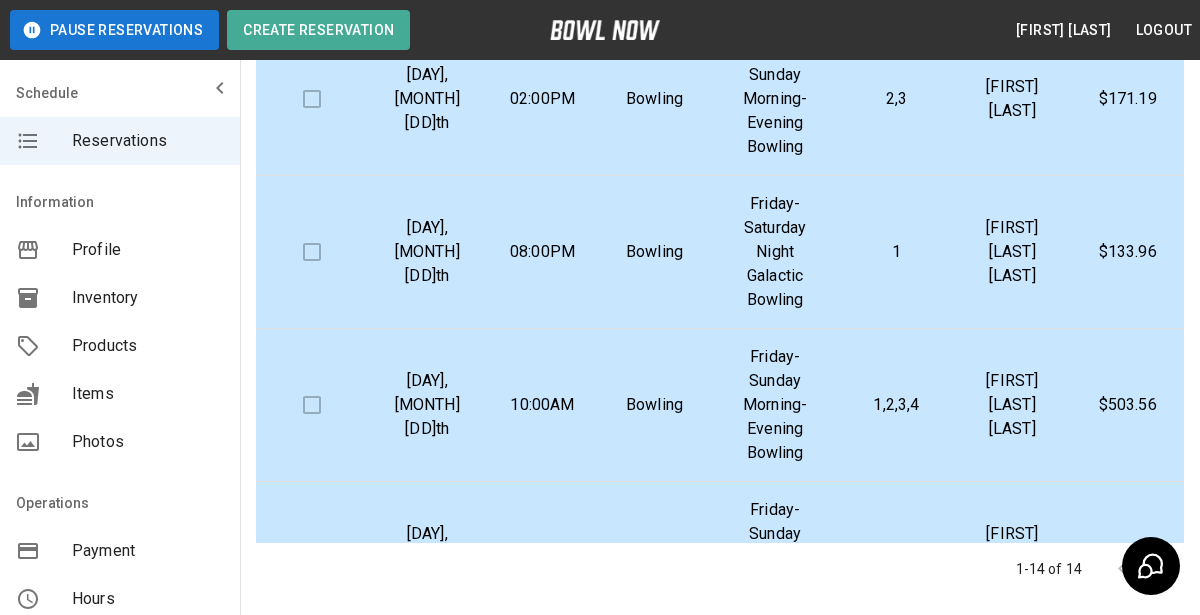 click on "1" at bounding box center (896, 252) 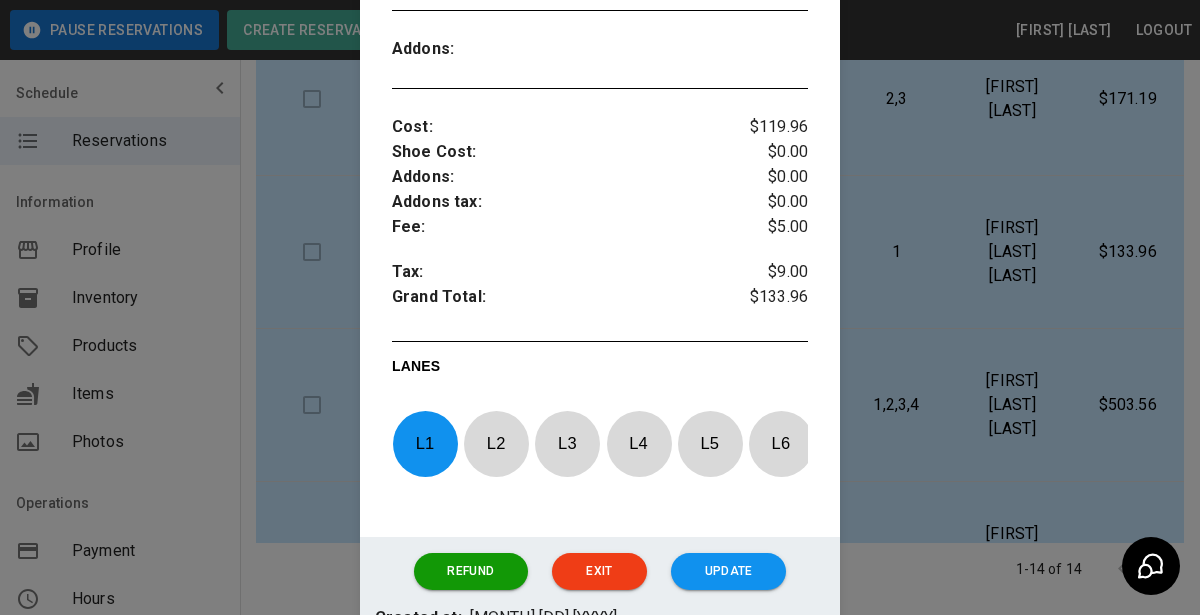 scroll, scrollTop: 741, scrollLeft: 0, axis: vertical 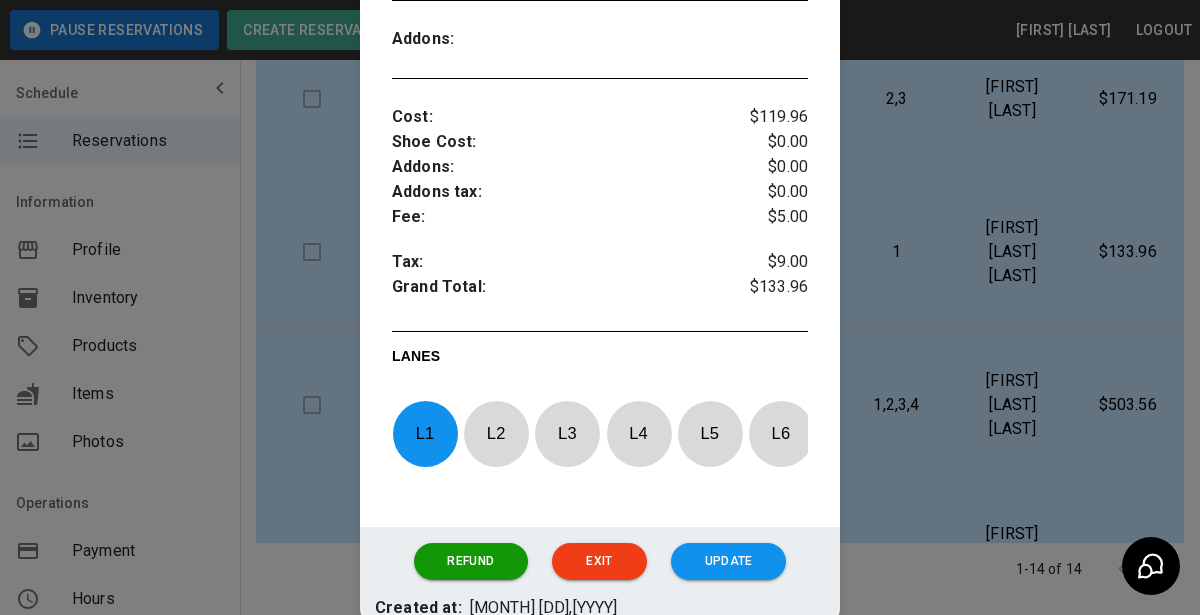 click at bounding box center [600, 307] 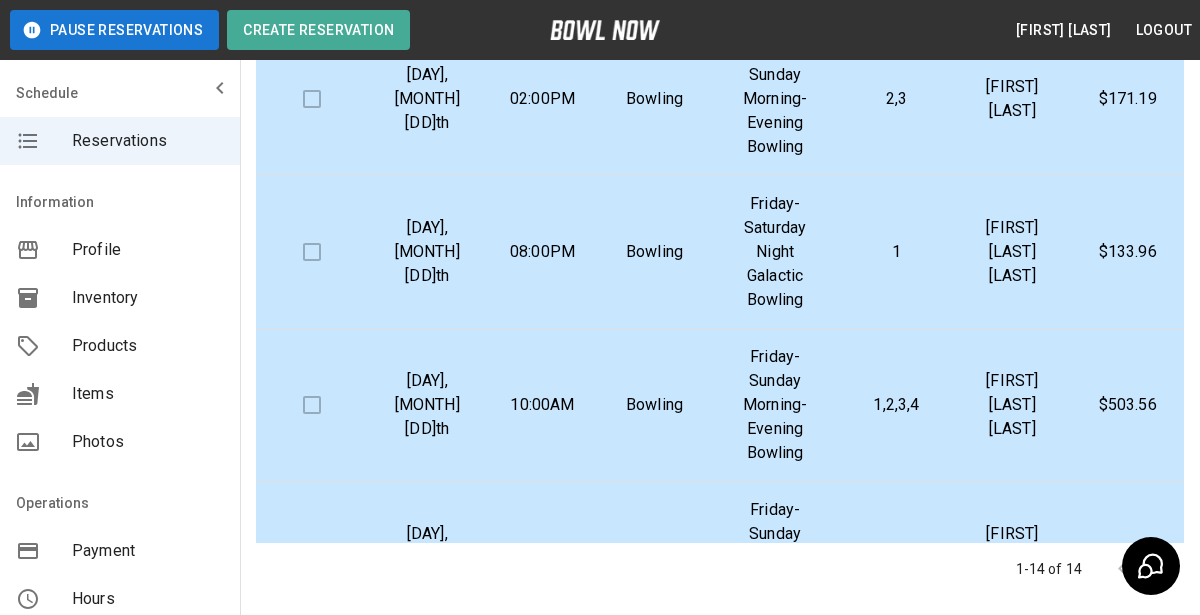 click on "$503.56" at bounding box center (1127, 405) 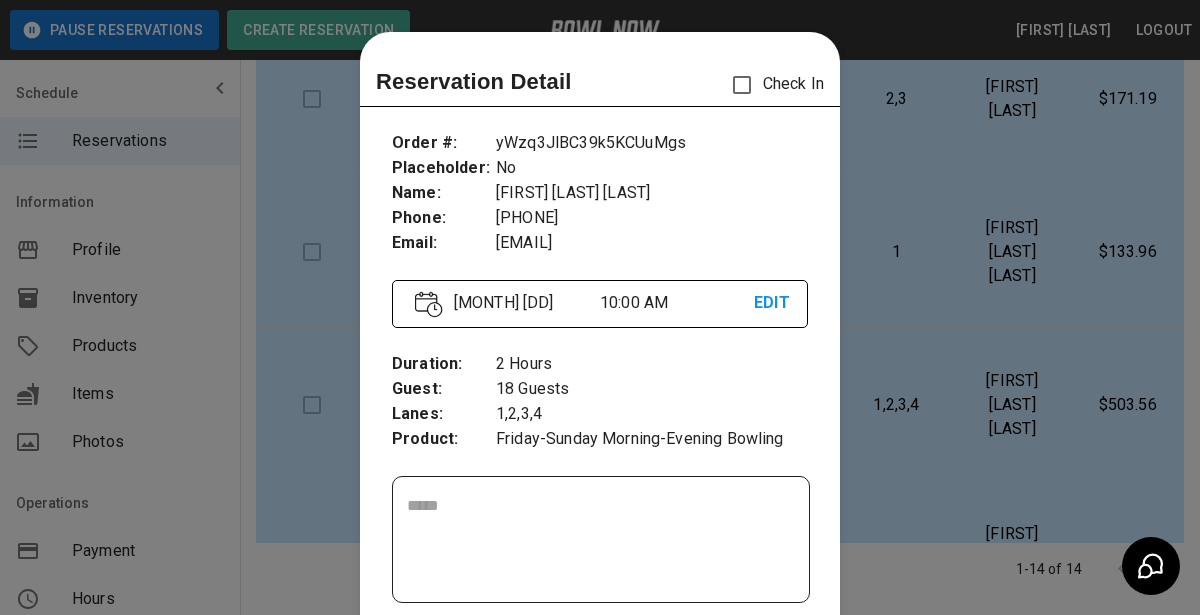 scroll, scrollTop: 31, scrollLeft: 0, axis: vertical 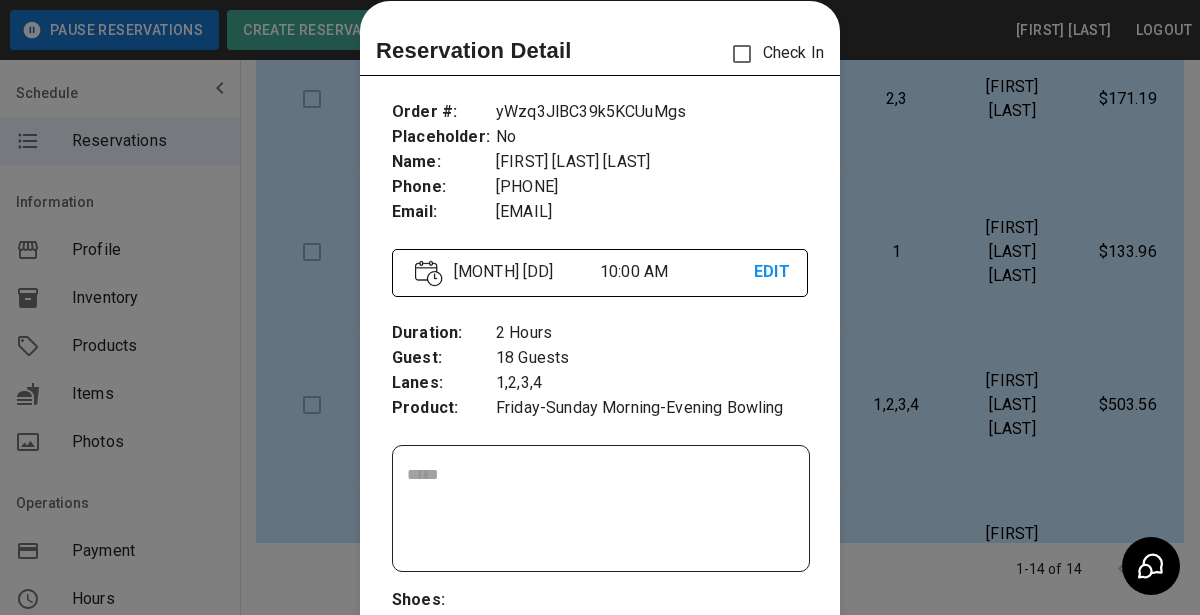 click at bounding box center (600, 307) 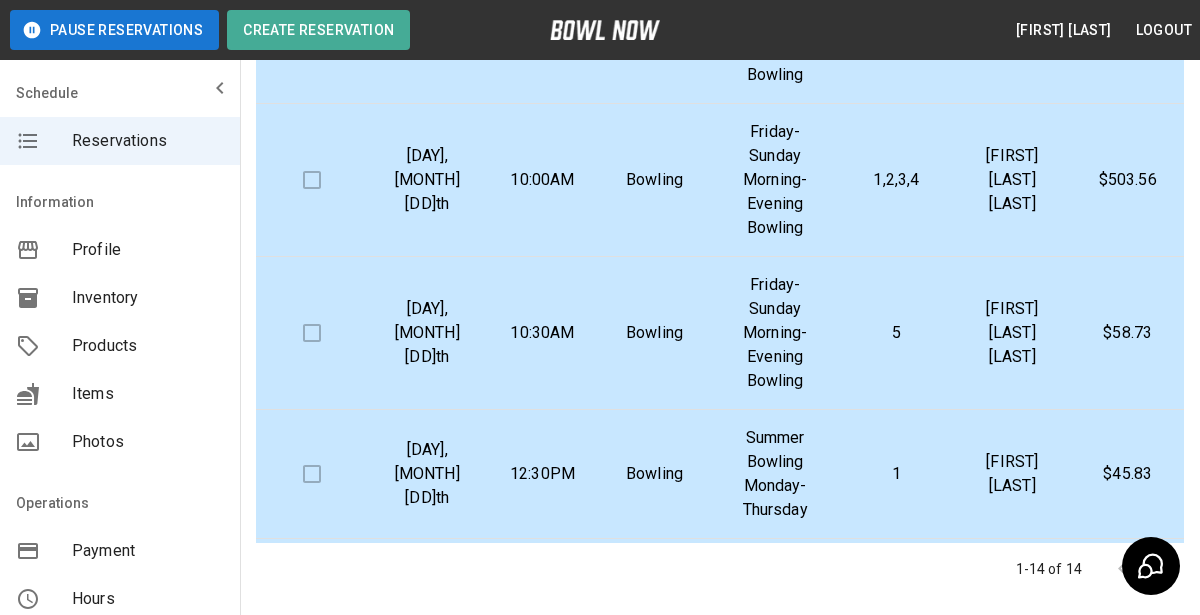 scroll, scrollTop: 698, scrollLeft: 0, axis: vertical 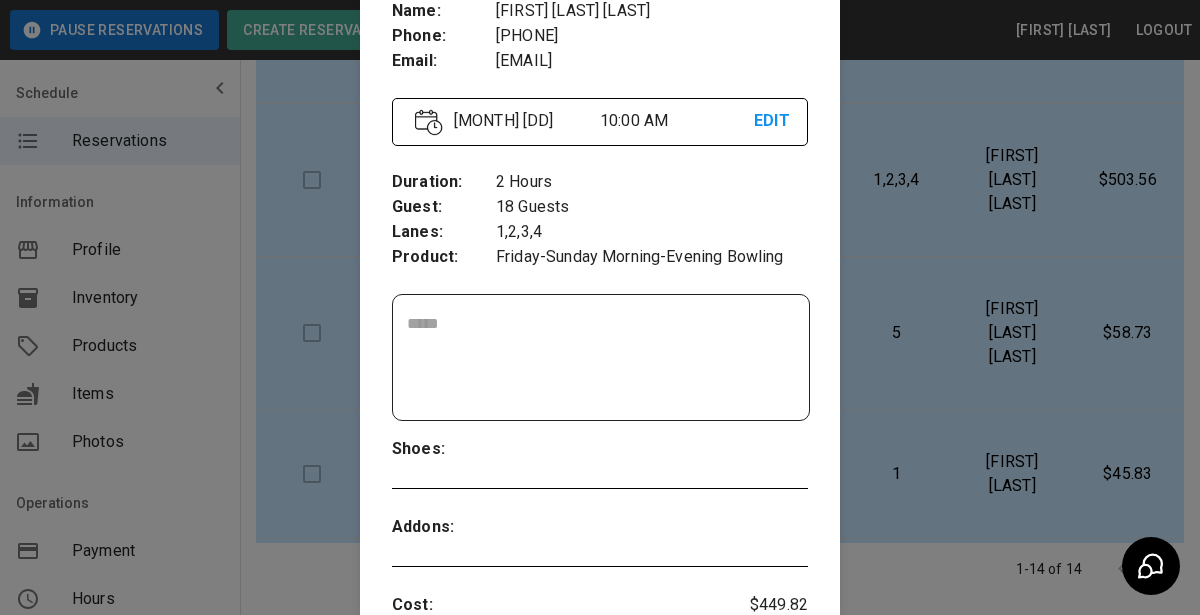 click at bounding box center (600, 307) 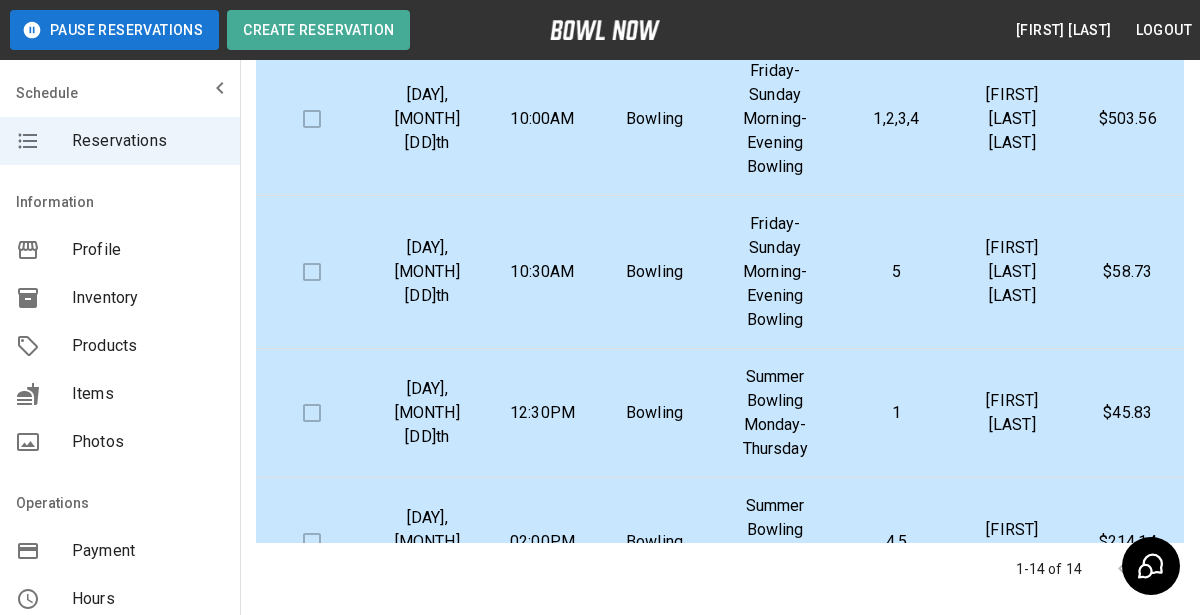scroll, scrollTop: 777, scrollLeft: 0, axis: vertical 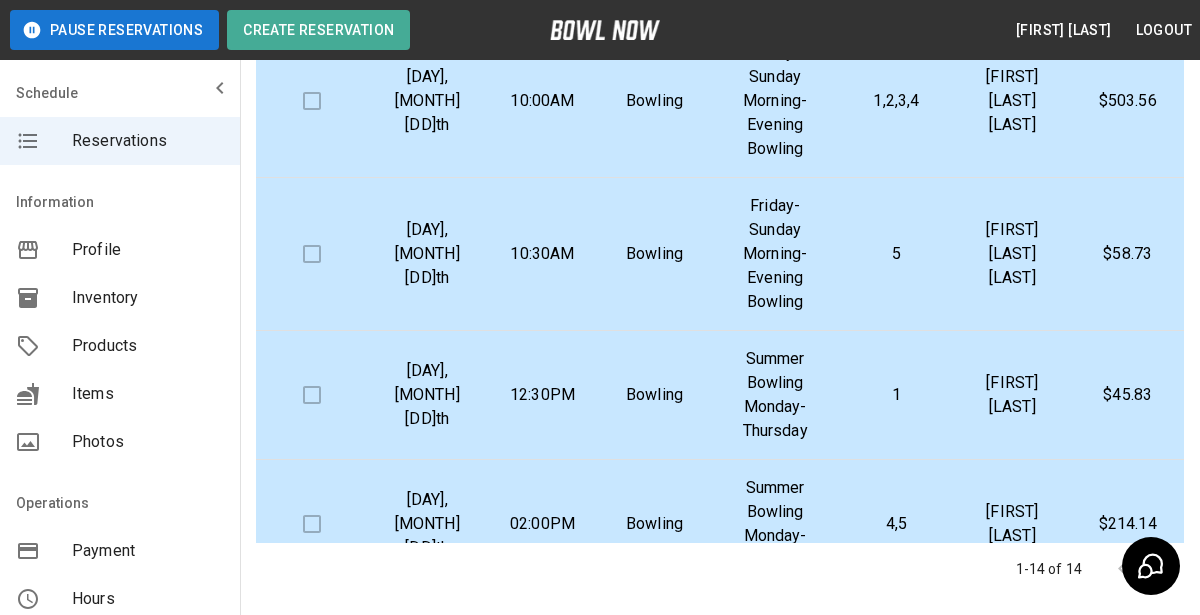 click on "[FIRST] [LAST] [LAST]" at bounding box center (1012, 254) 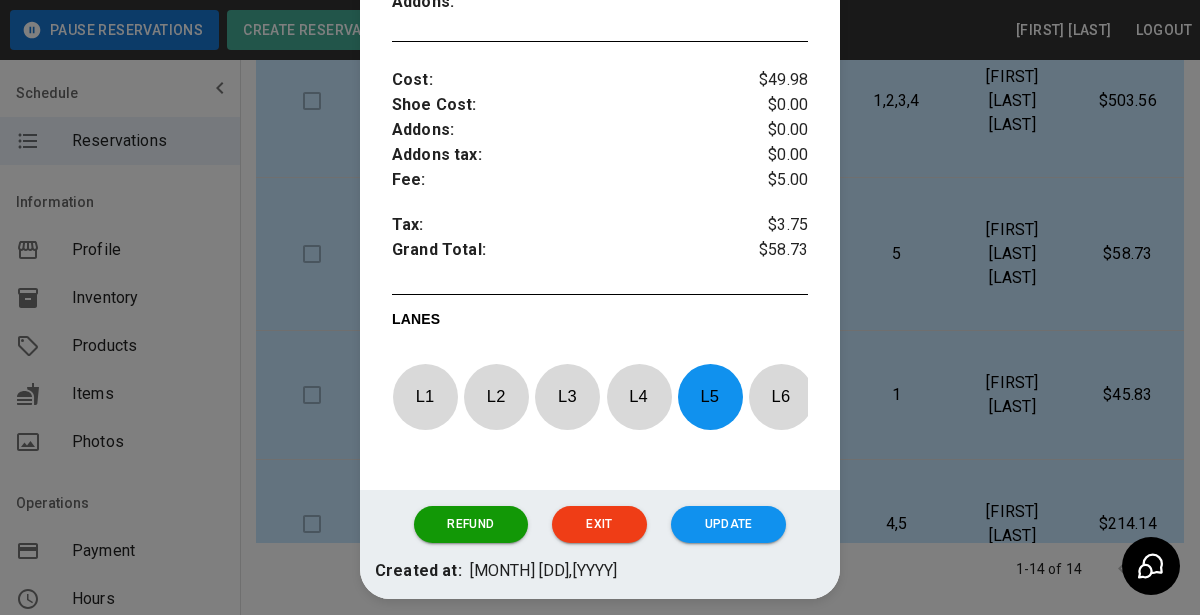 scroll, scrollTop: 787, scrollLeft: 0, axis: vertical 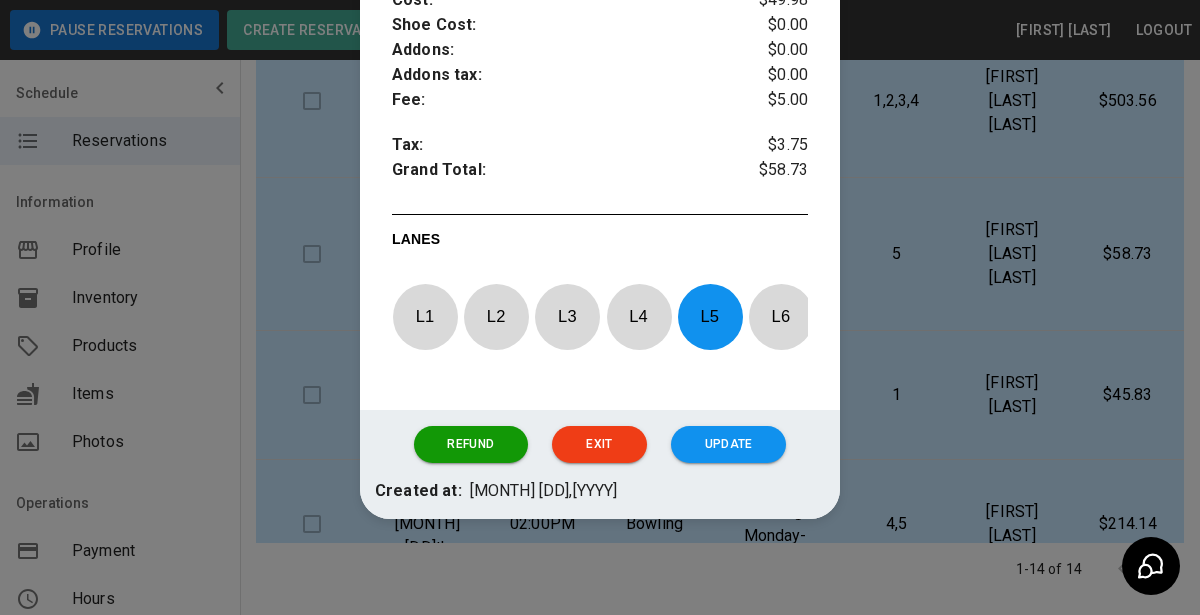 click at bounding box center (600, 307) 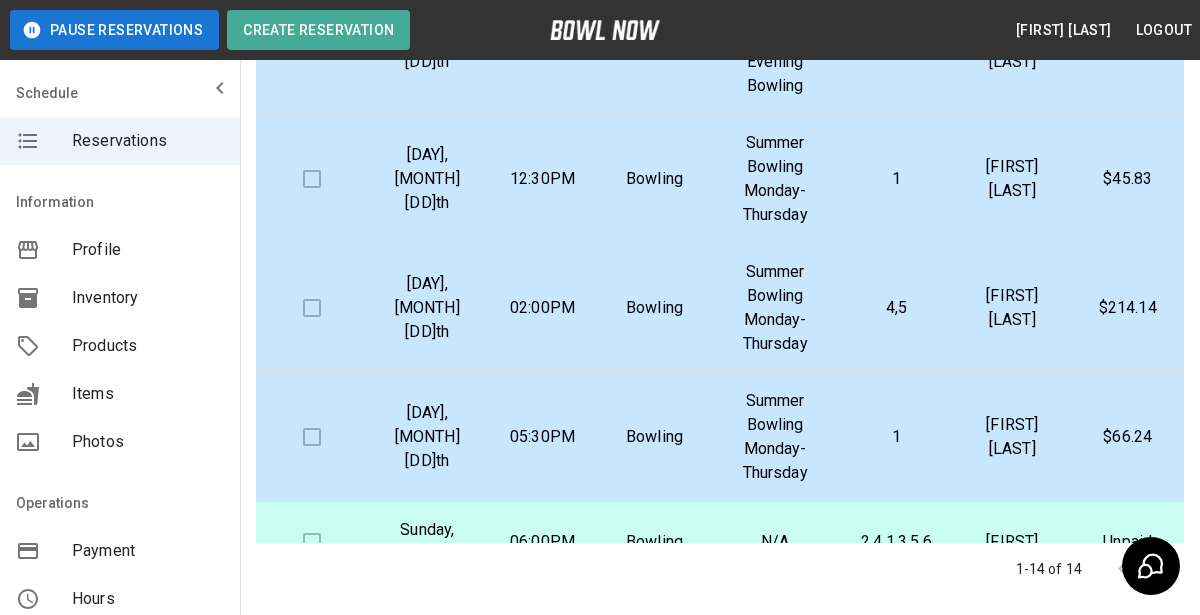 scroll, scrollTop: 1000, scrollLeft: 0, axis: vertical 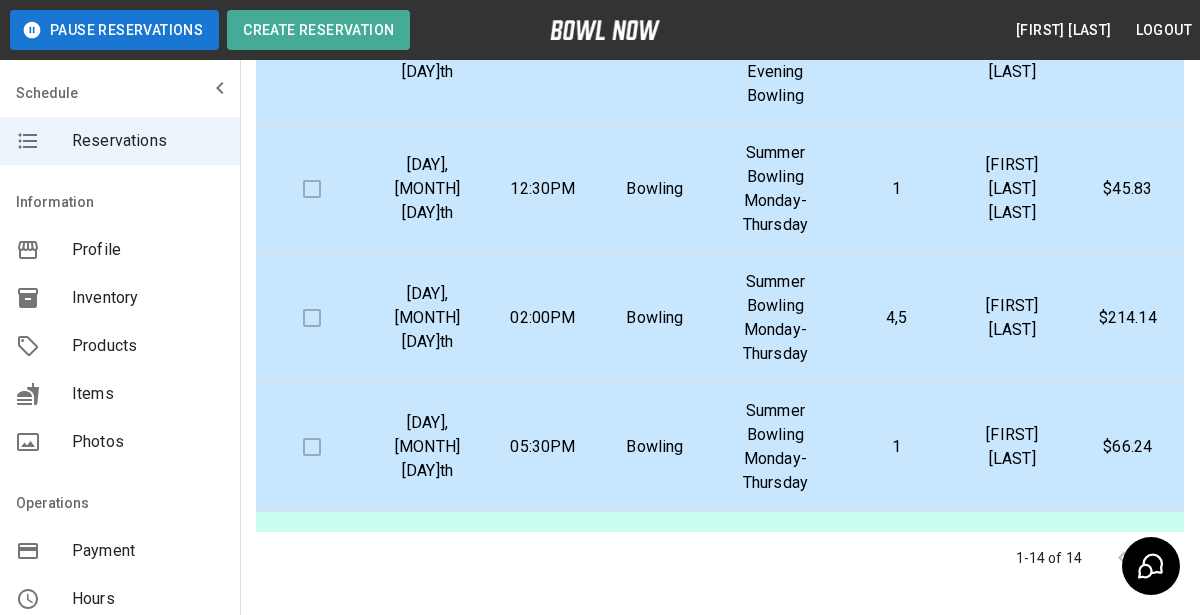 click on "Bowling" at bounding box center (655, 189) 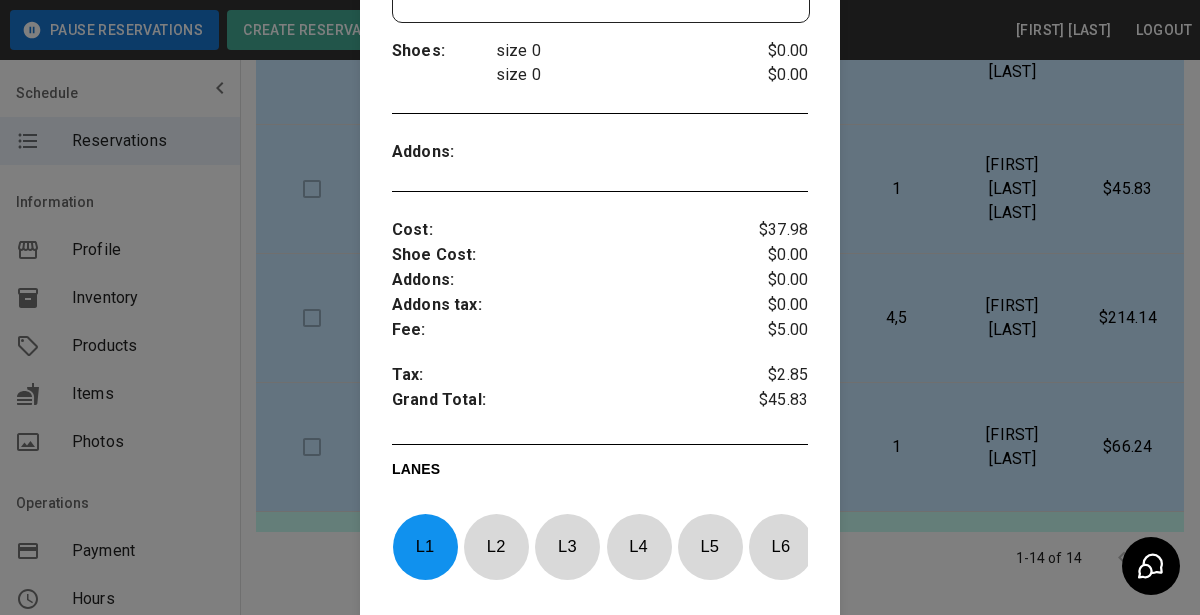 scroll, scrollTop: 577, scrollLeft: 0, axis: vertical 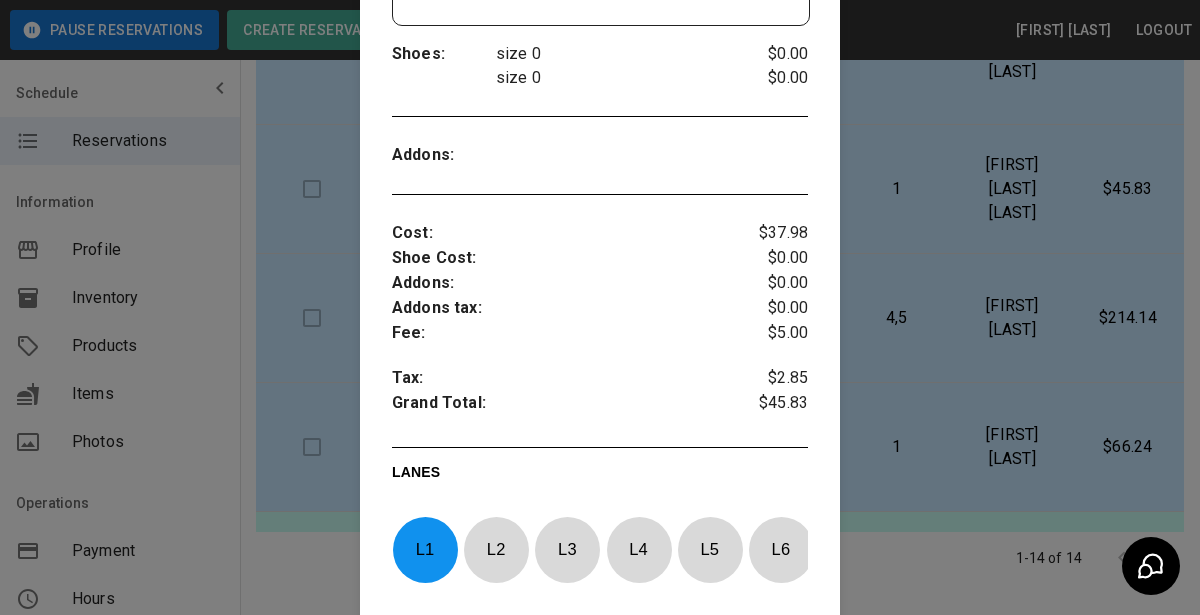 click at bounding box center [600, 307] 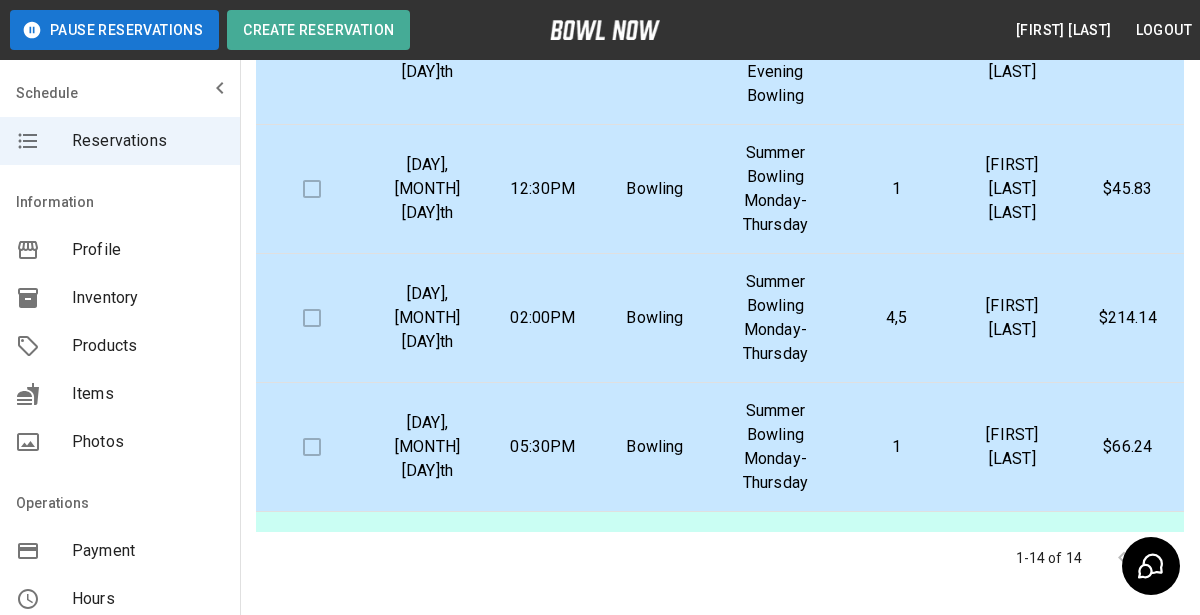 click on "4,5" at bounding box center [896, 318] 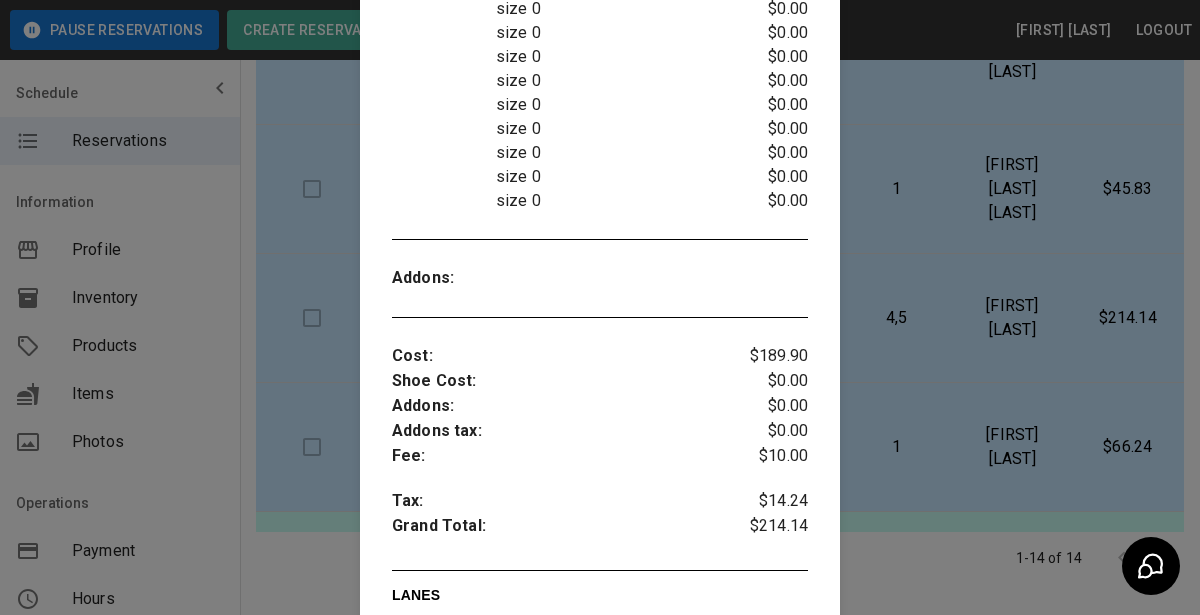 scroll, scrollTop: 681, scrollLeft: 0, axis: vertical 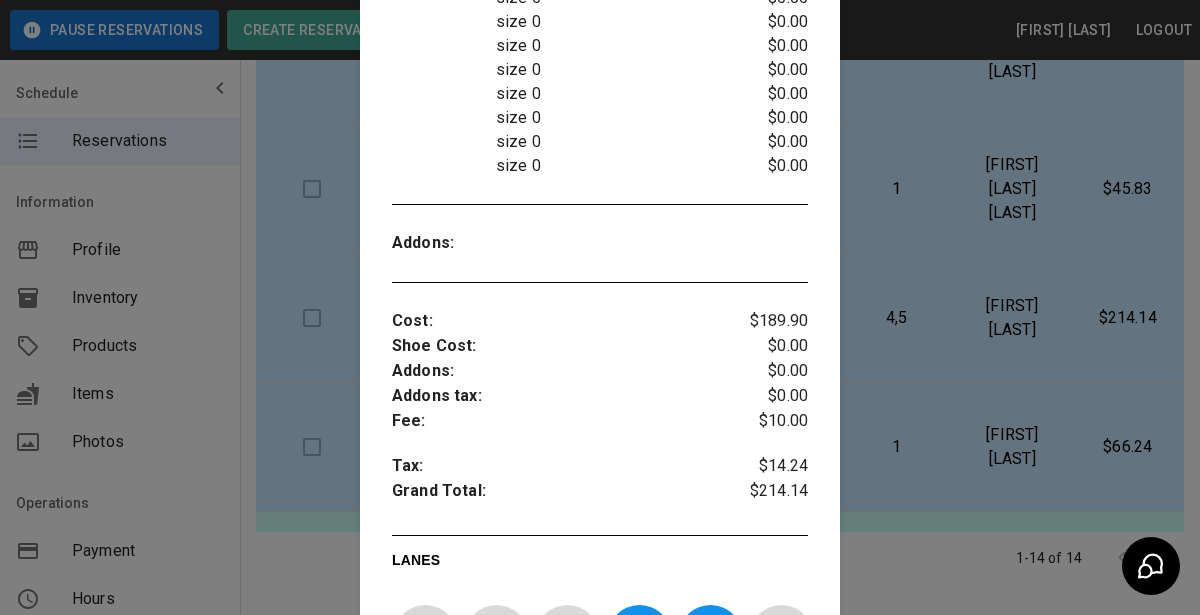 click at bounding box center (600, 307) 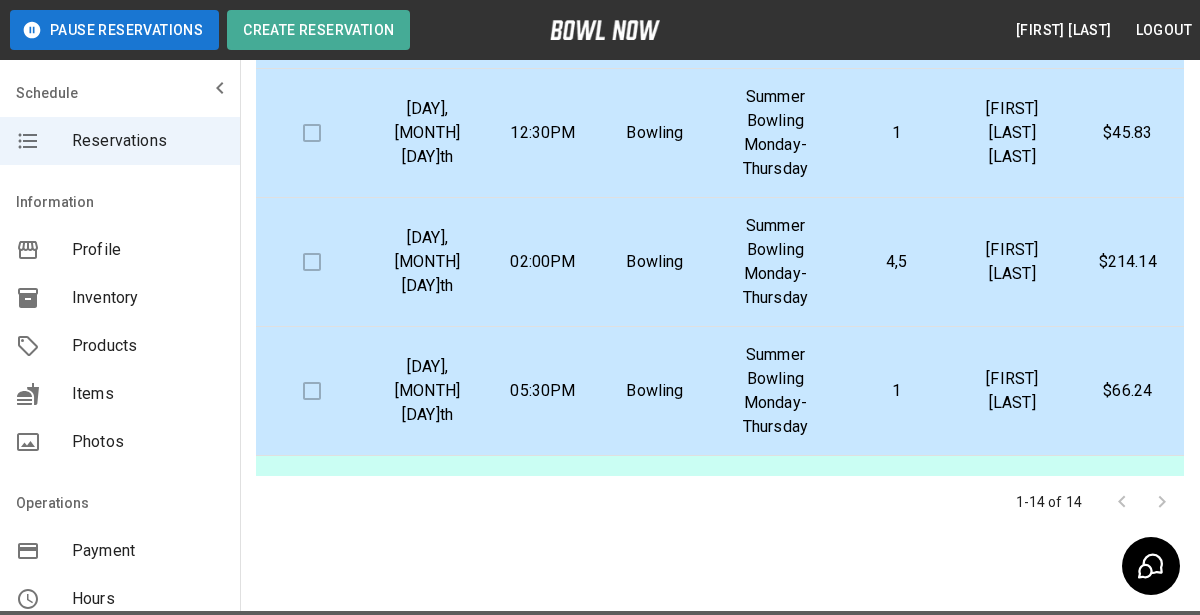 scroll, scrollTop: 456, scrollLeft: 0, axis: vertical 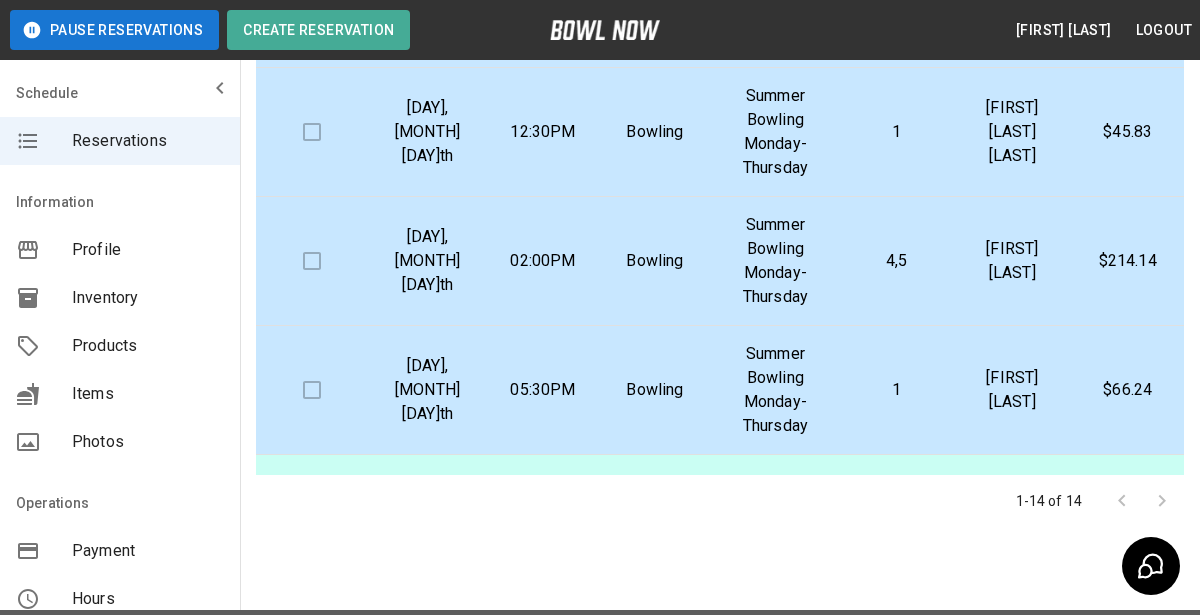 click on "Summer Bowling Monday-Thursday" at bounding box center (775, 390) 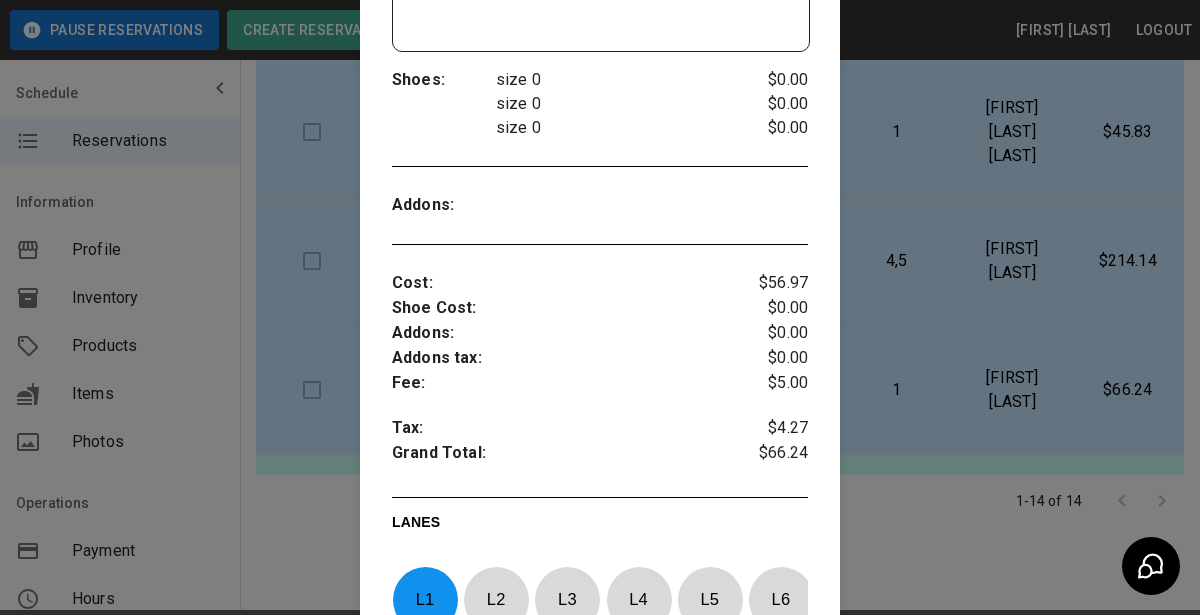 scroll, scrollTop: 557, scrollLeft: 0, axis: vertical 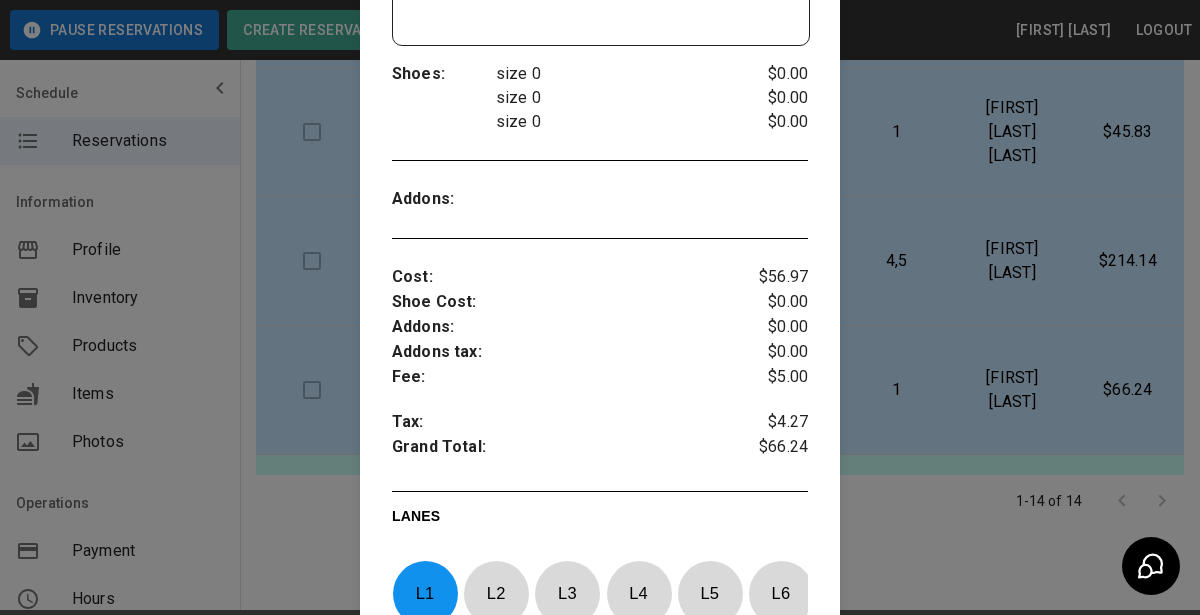click at bounding box center (600, 307) 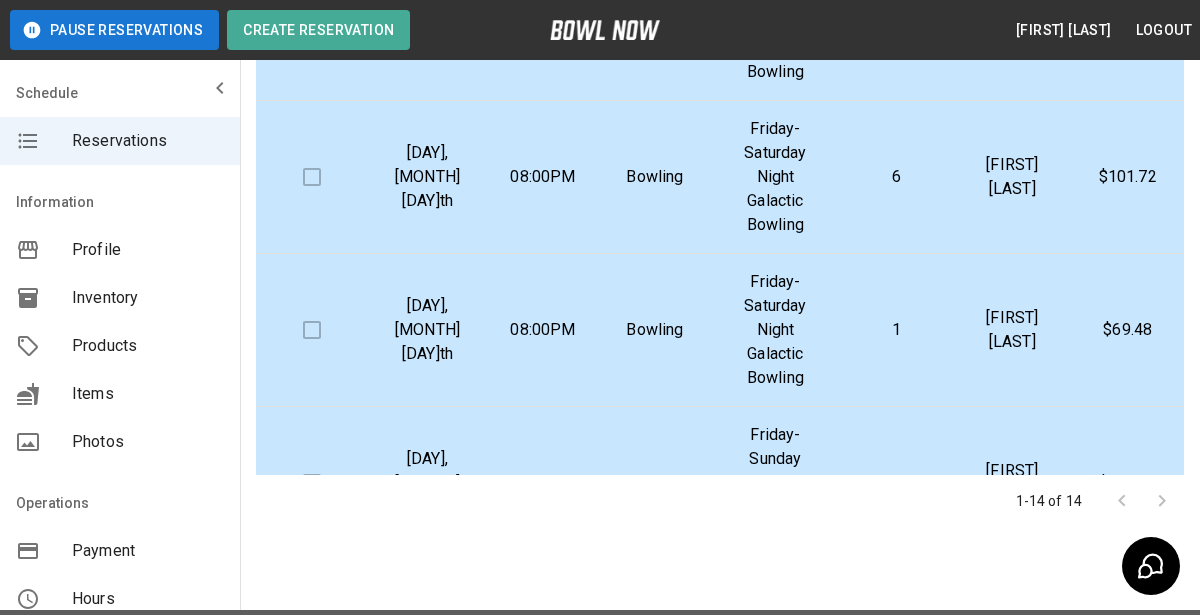 scroll, scrollTop: 0, scrollLeft: 0, axis: both 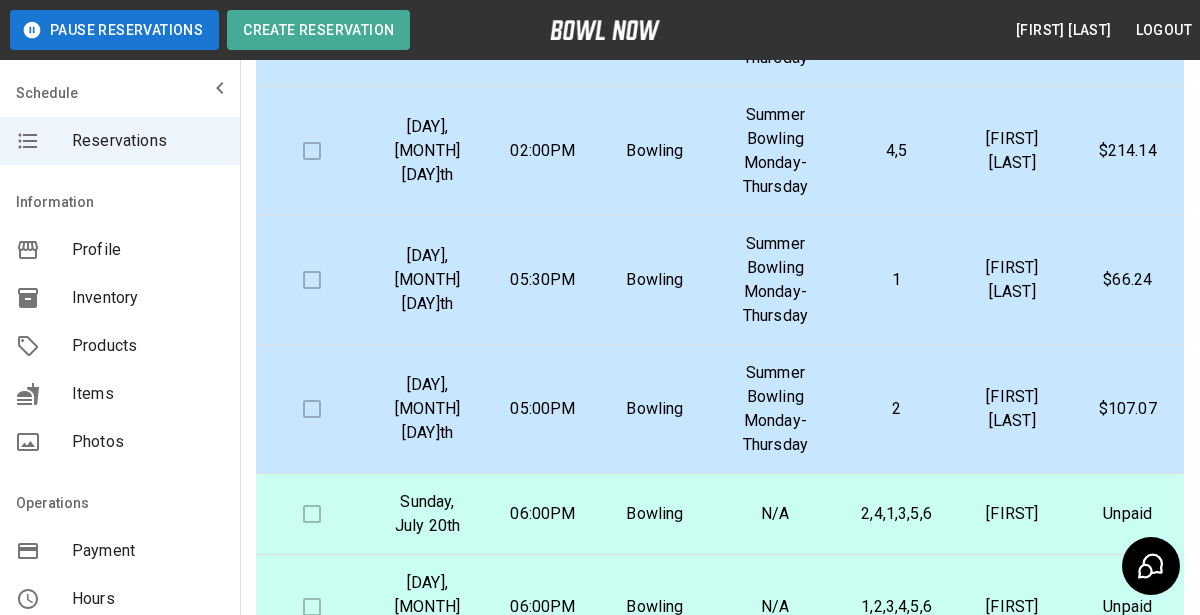 click on "Bowling" at bounding box center [655, 409] 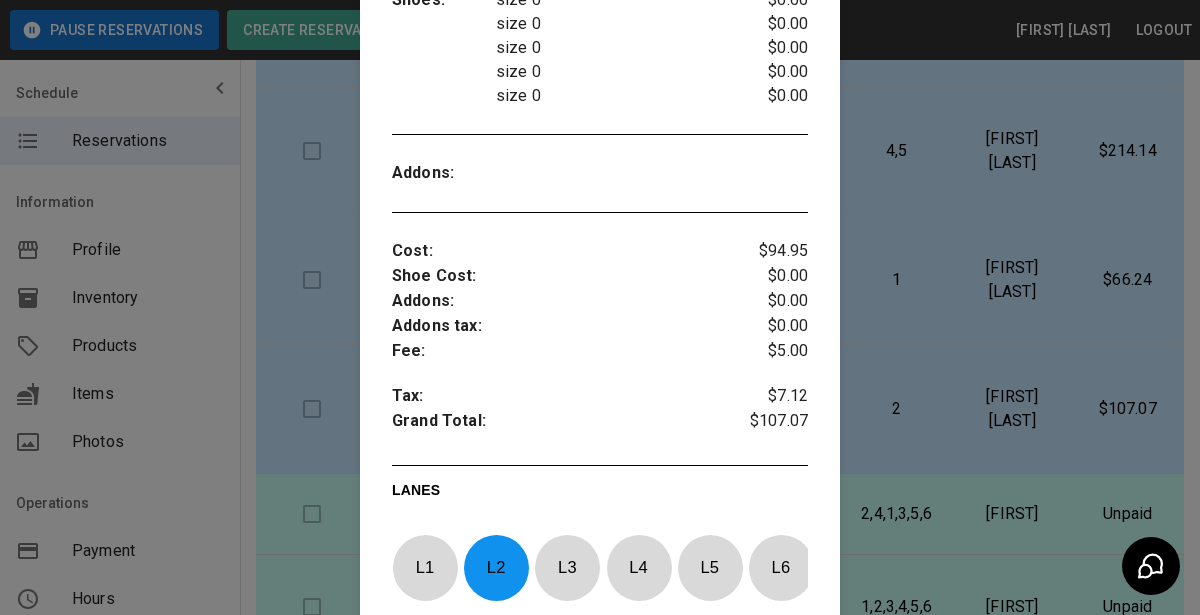 scroll, scrollTop: 681, scrollLeft: 0, axis: vertical 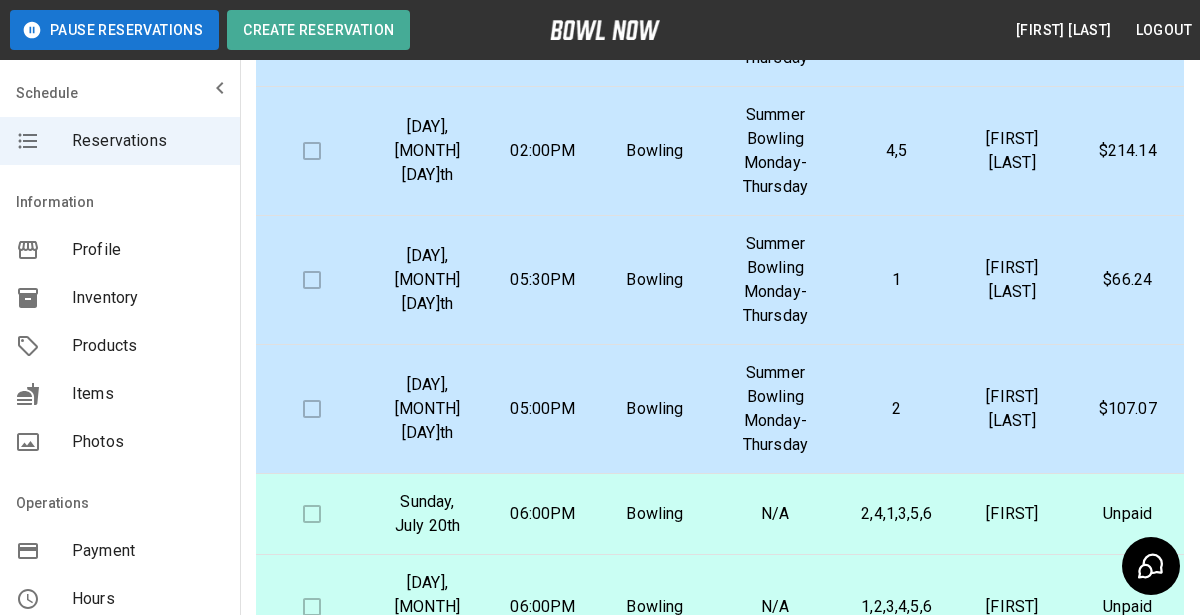 click on "**********" at bounding box center (600, 332) 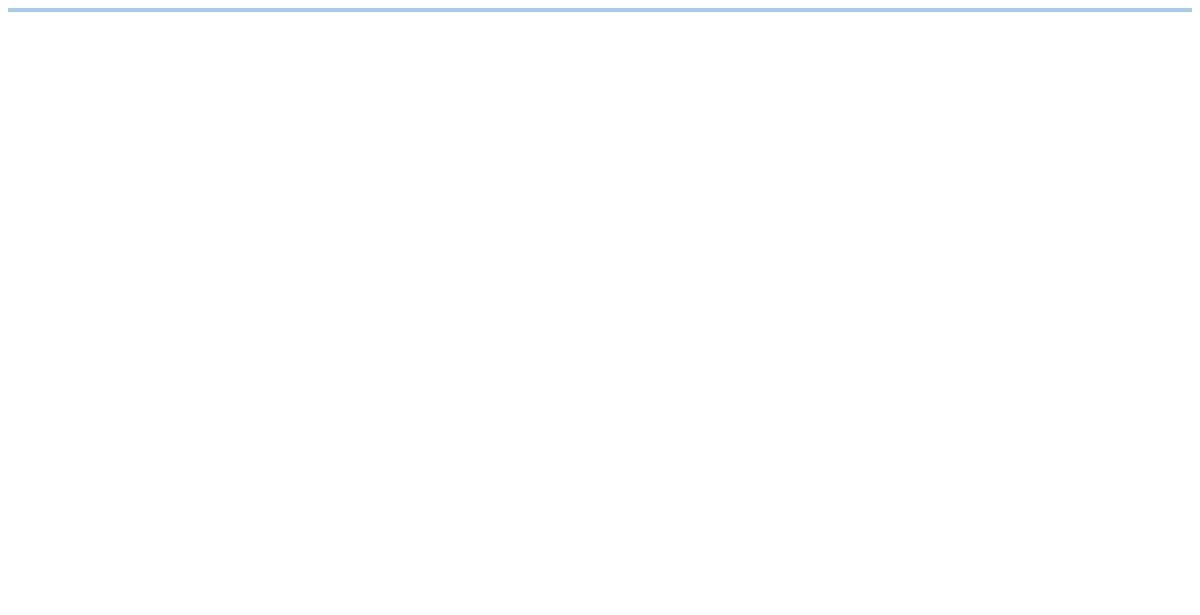 scroll, scrollTop: 0, scrollLeft: 0, axis: both 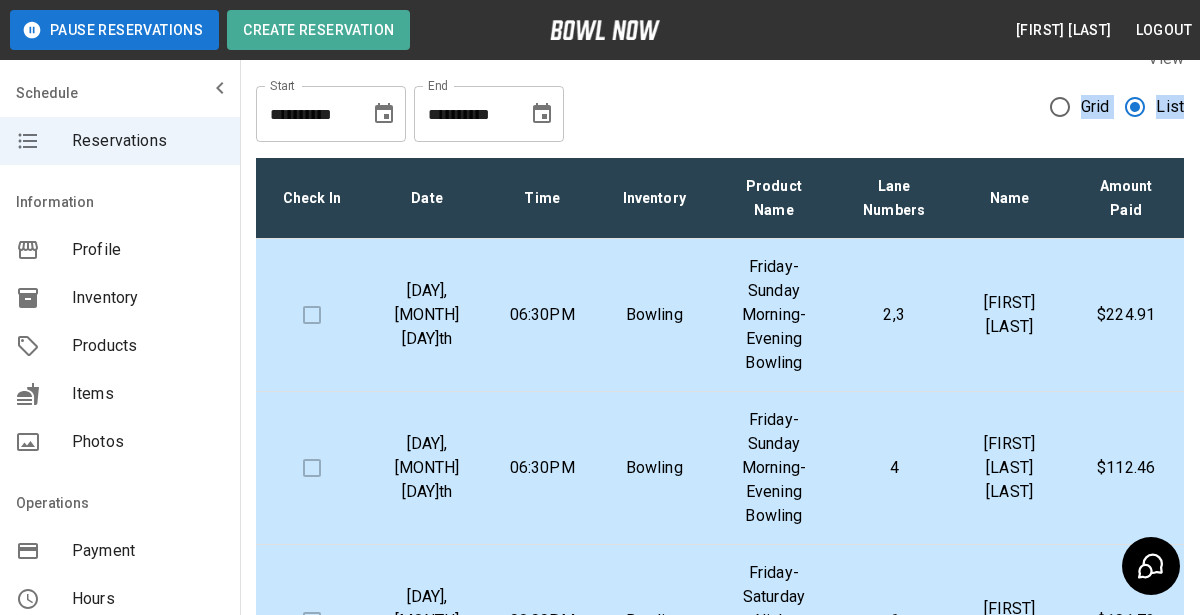 drag, startPoint x: 1193, startPoint y: 152, endPoint x: 1197, endPoint y: 169, distance: 17.464249 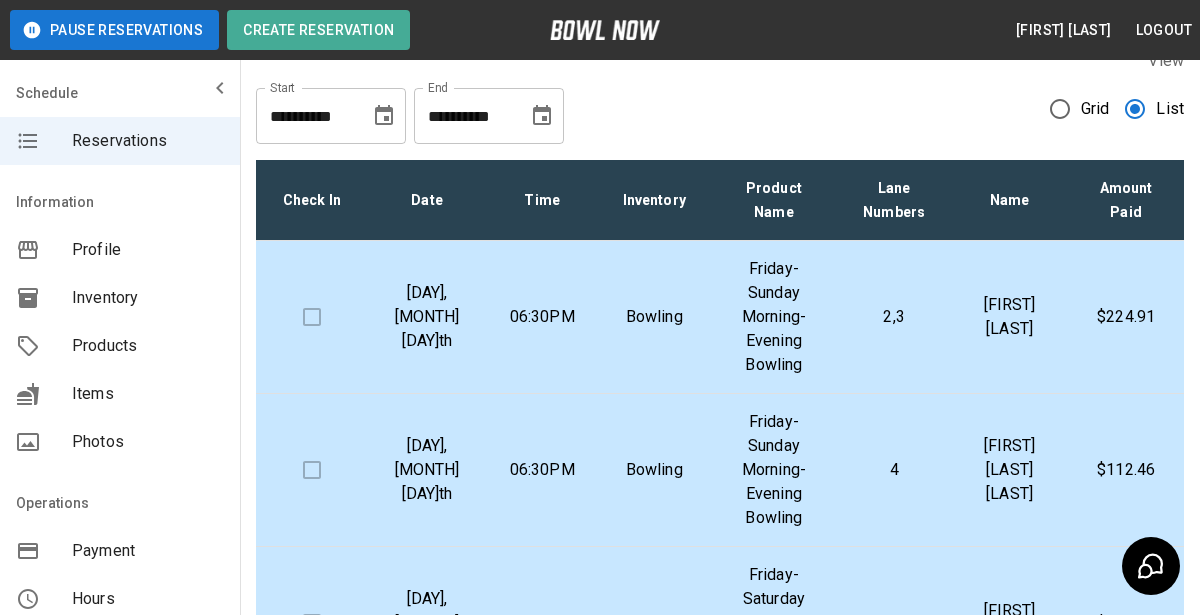 click on "**********" at bounding box center [720, 108] 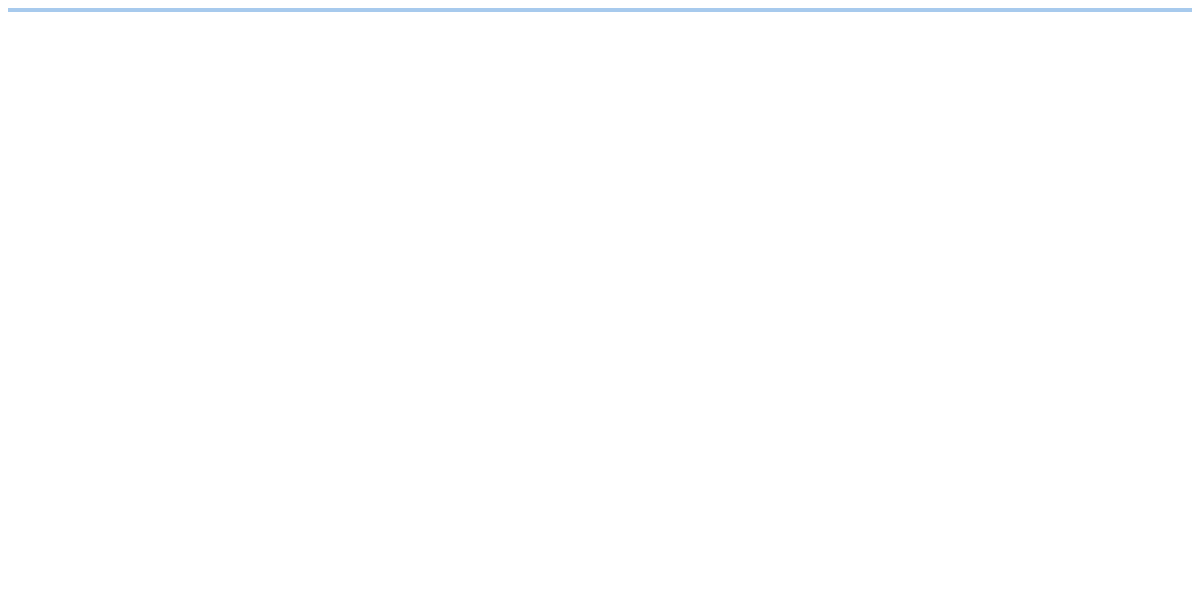 scroll, scrollTop: 0, scrollLeft: 0, axis: both 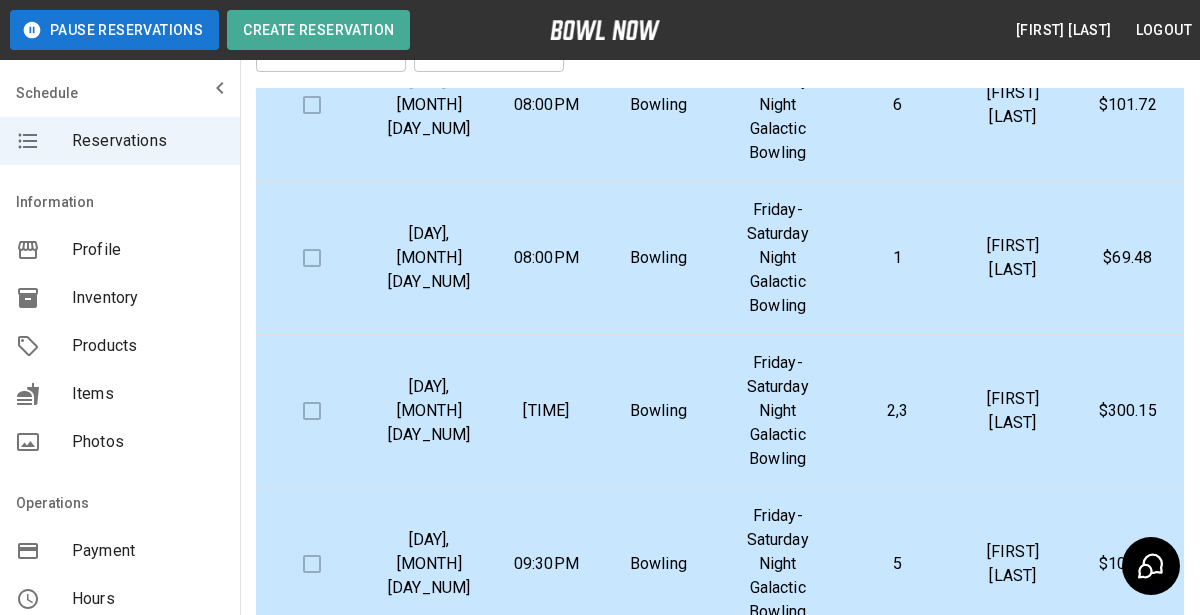 click on "Bowling" at bounding box center [658, 411] 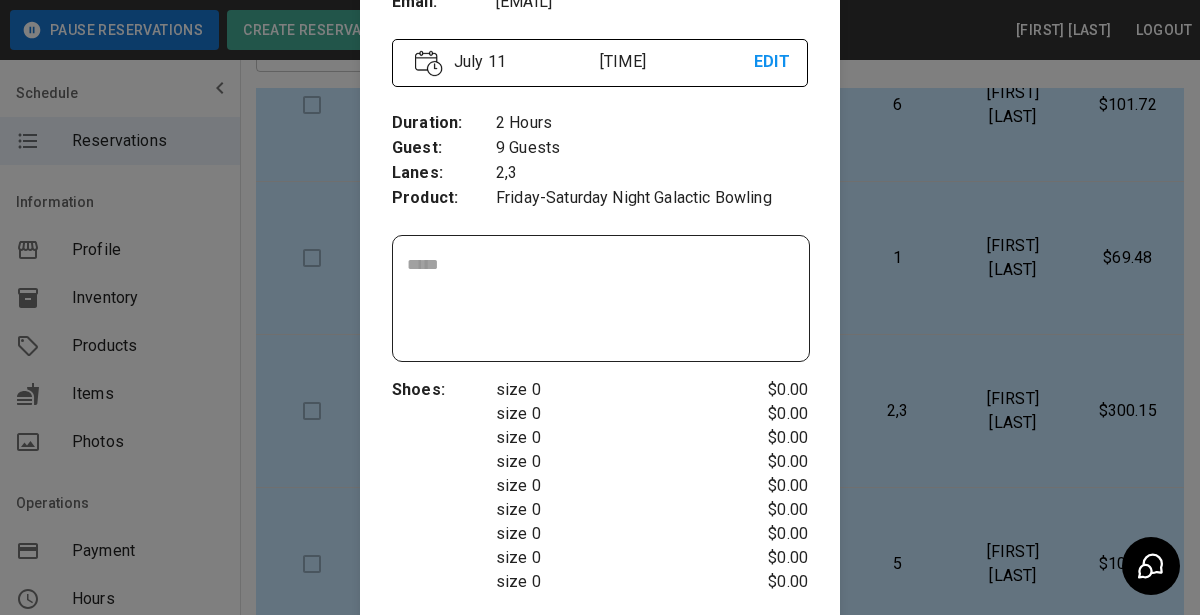 scroll, scrollTop: 171, scrollLeft: 0, axis: vertical 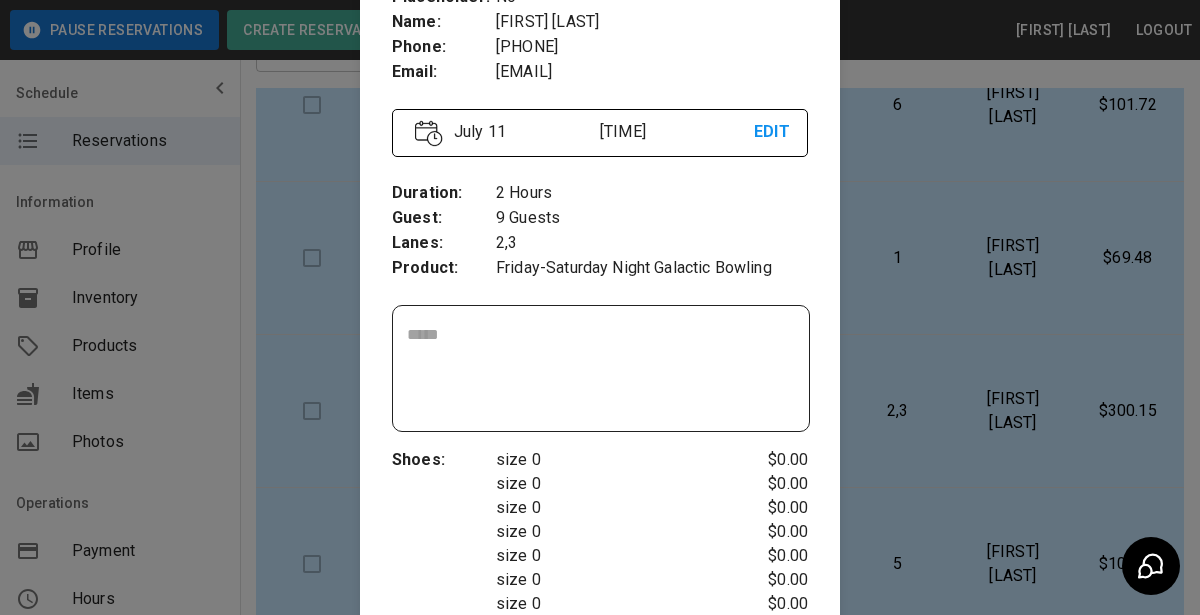 click at bounding box center (600, 307) 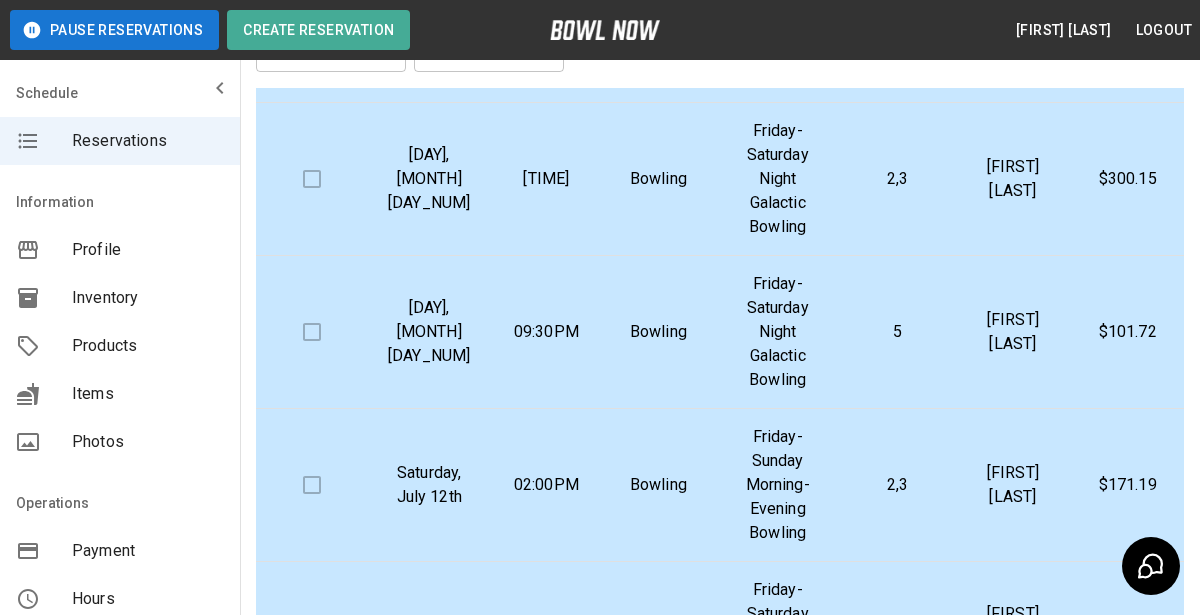 scroll, scrollTop: 678, scrollLeft: 0, axis: vertical 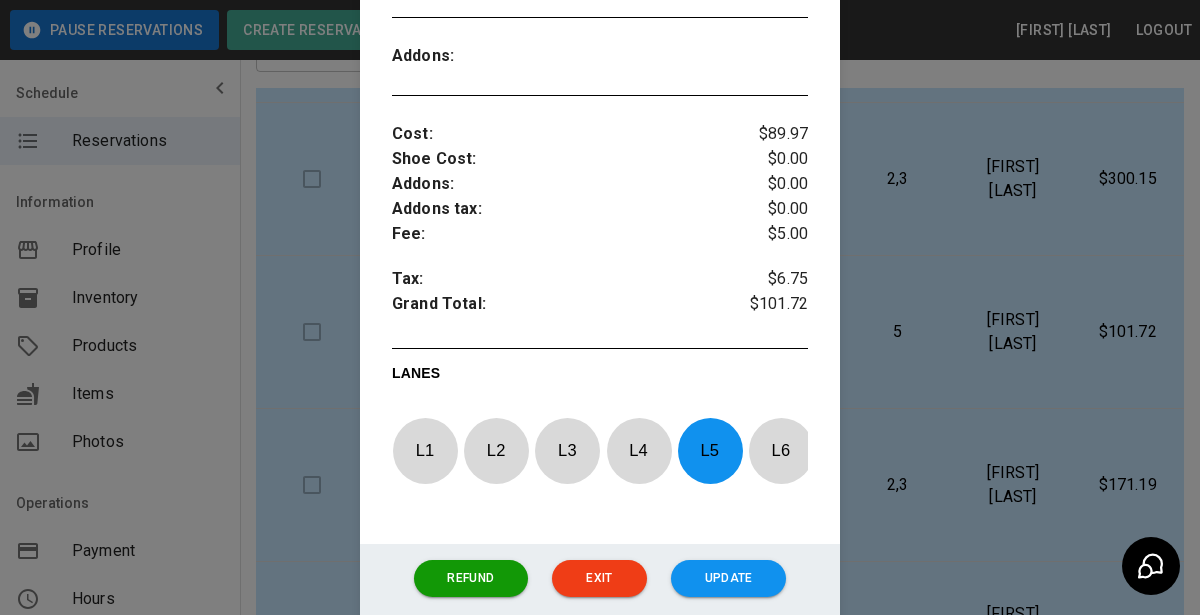 click at bounding box center [600, 307] 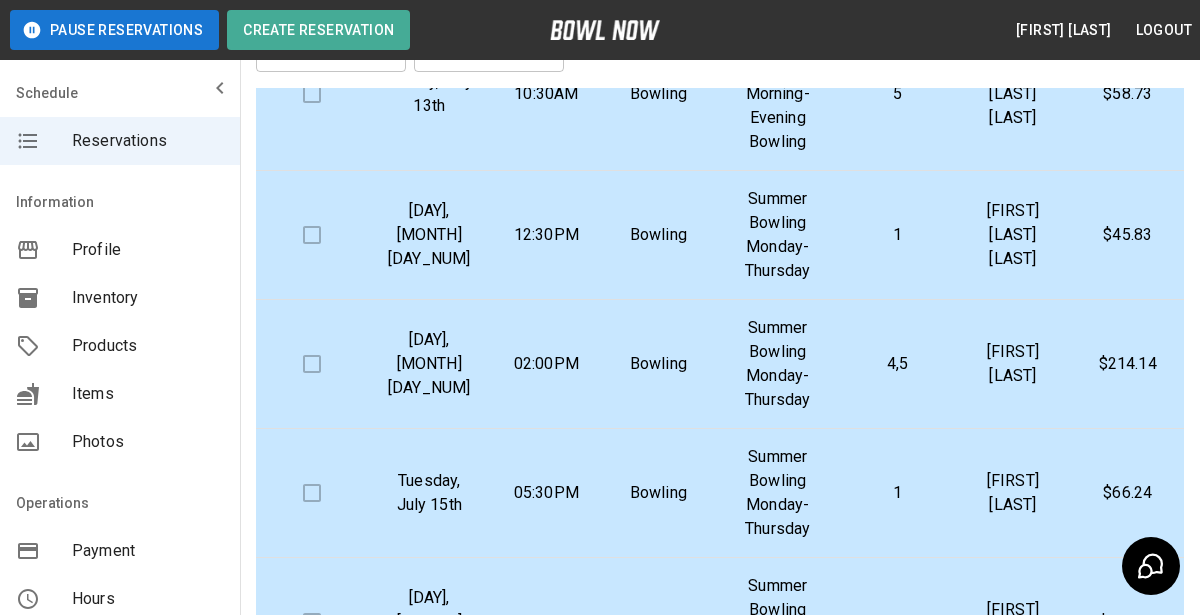 scroll, scrollTop: 1622, scrollLeft: 0, axis: vertical 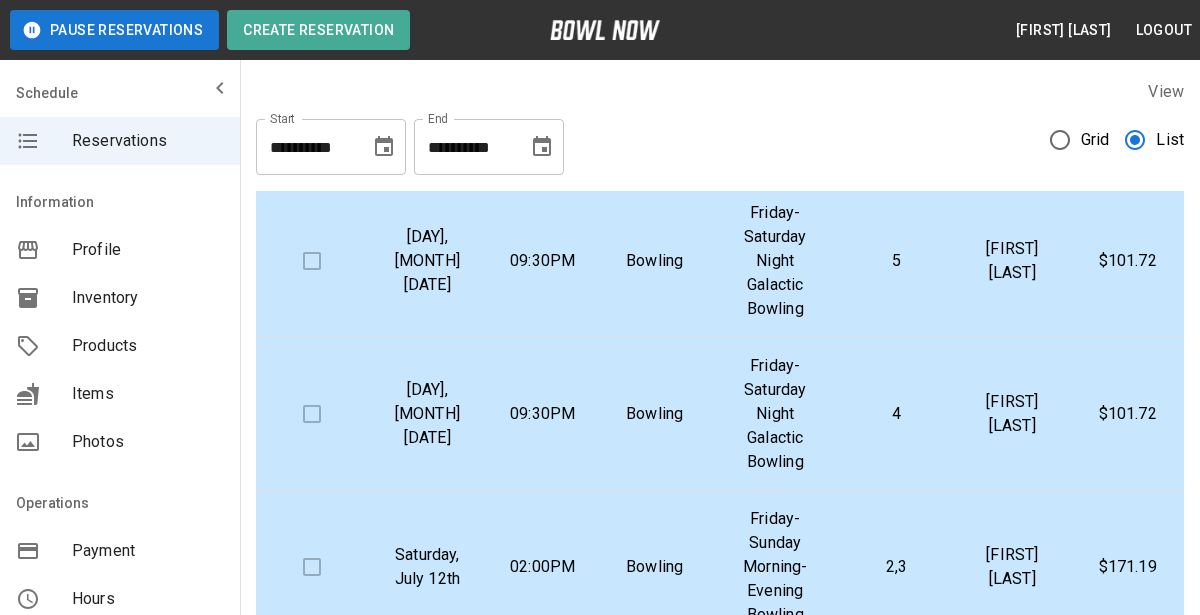 click on "4" at bounding box center [896, 414] 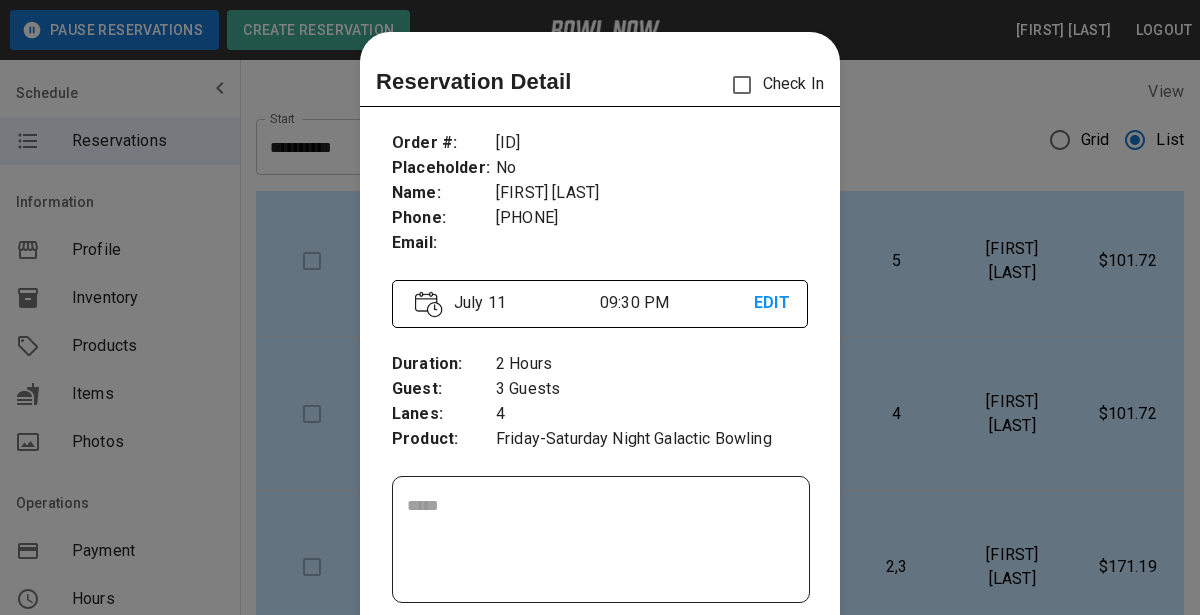scroll, scrollTop: 31, scrollLeft: 0, axis: vertical 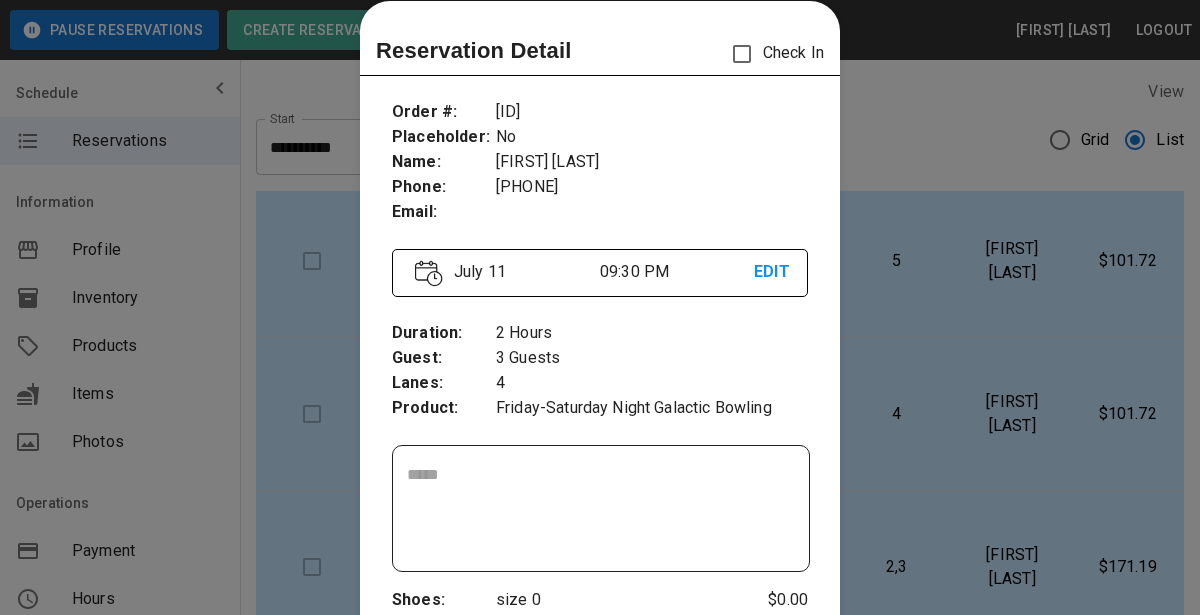 click at bounding box center [600, 307] 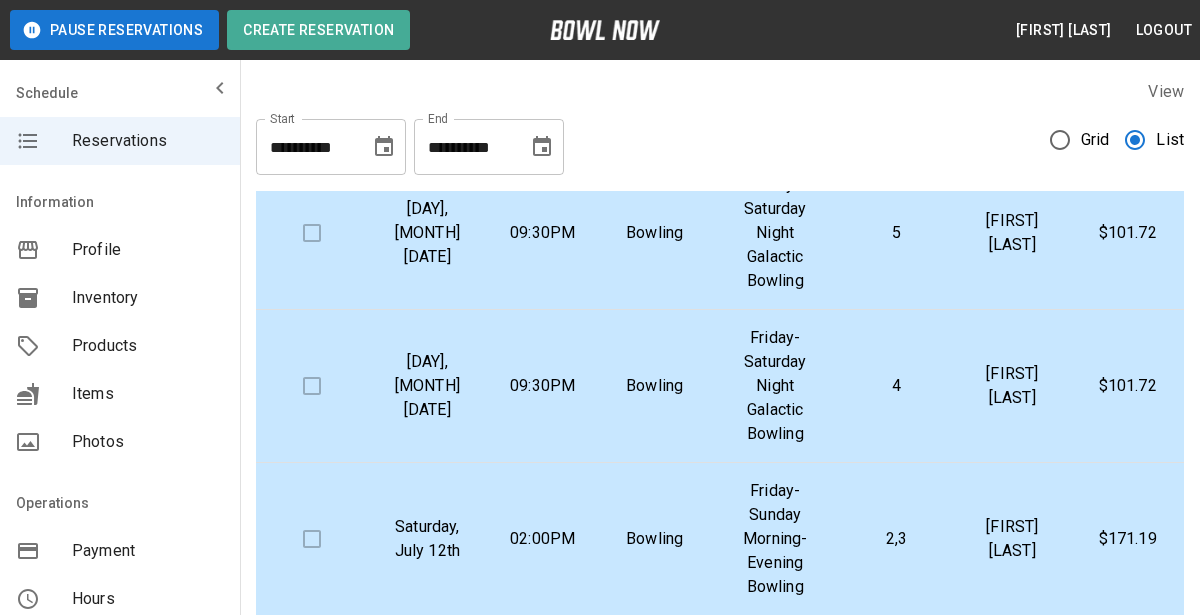 scroll, scrollTop: 879, scrollLeft: 0, axis: vertical 